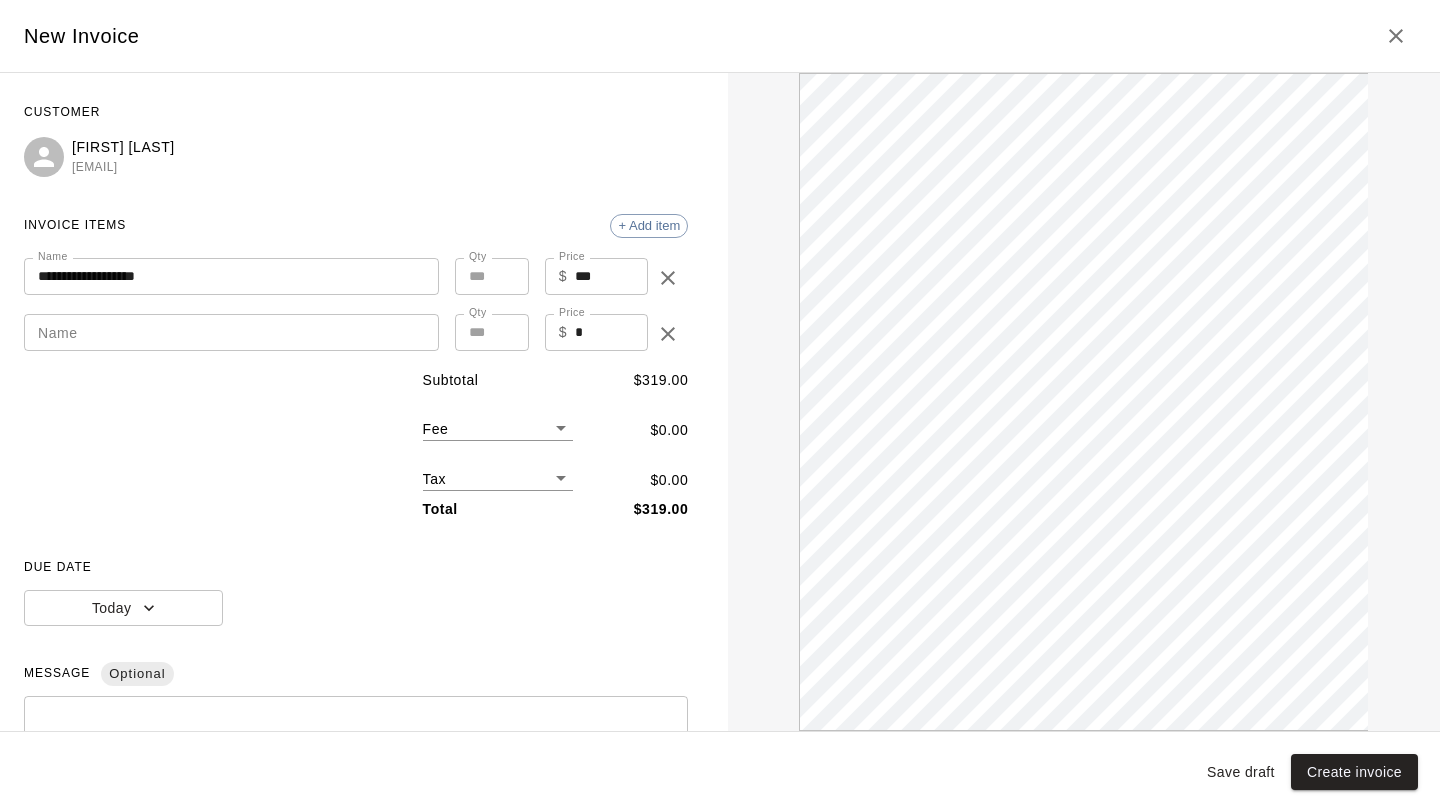 scroll, scrollTop: 0, scrollLeft: 0, axis: both 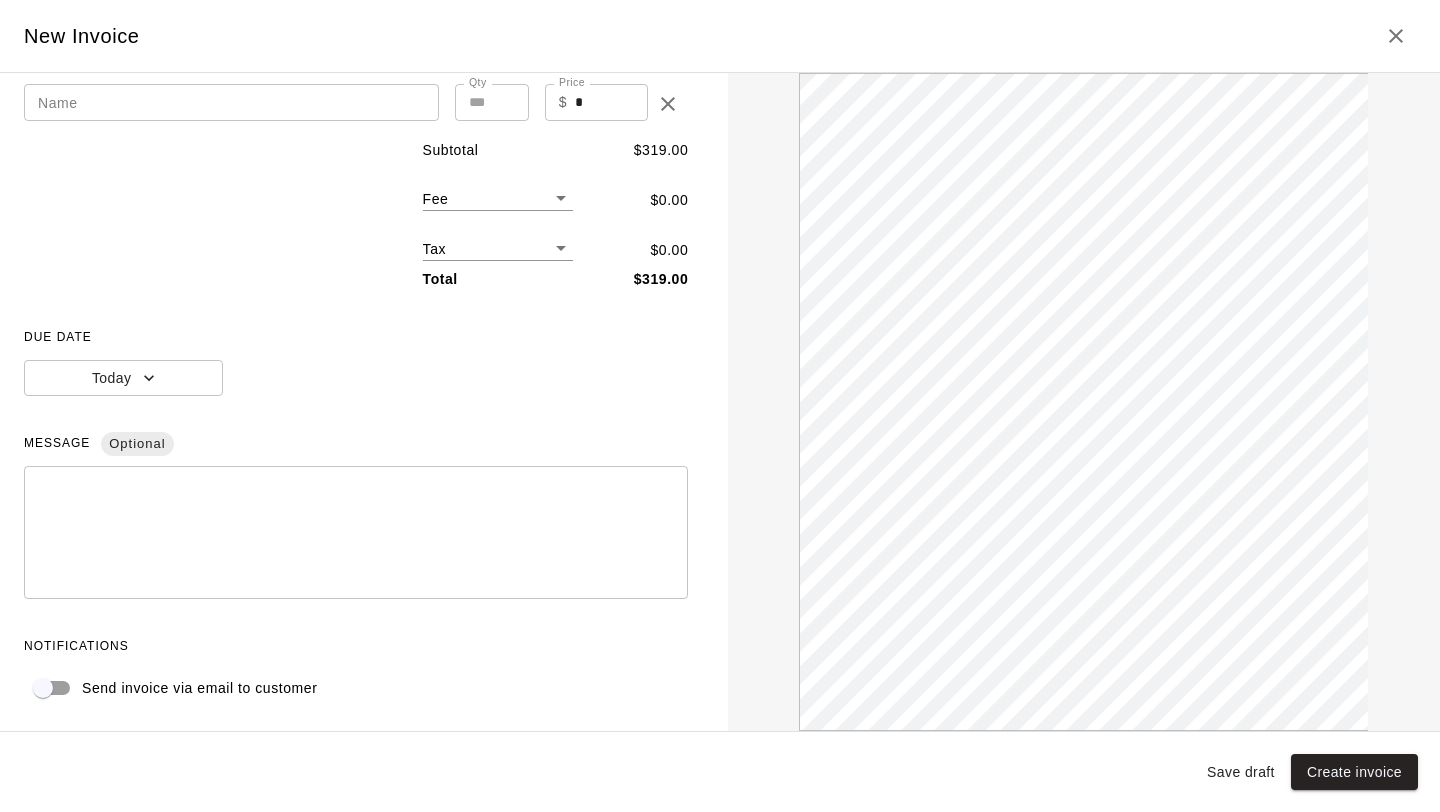 click at bounding box center [356, 533] 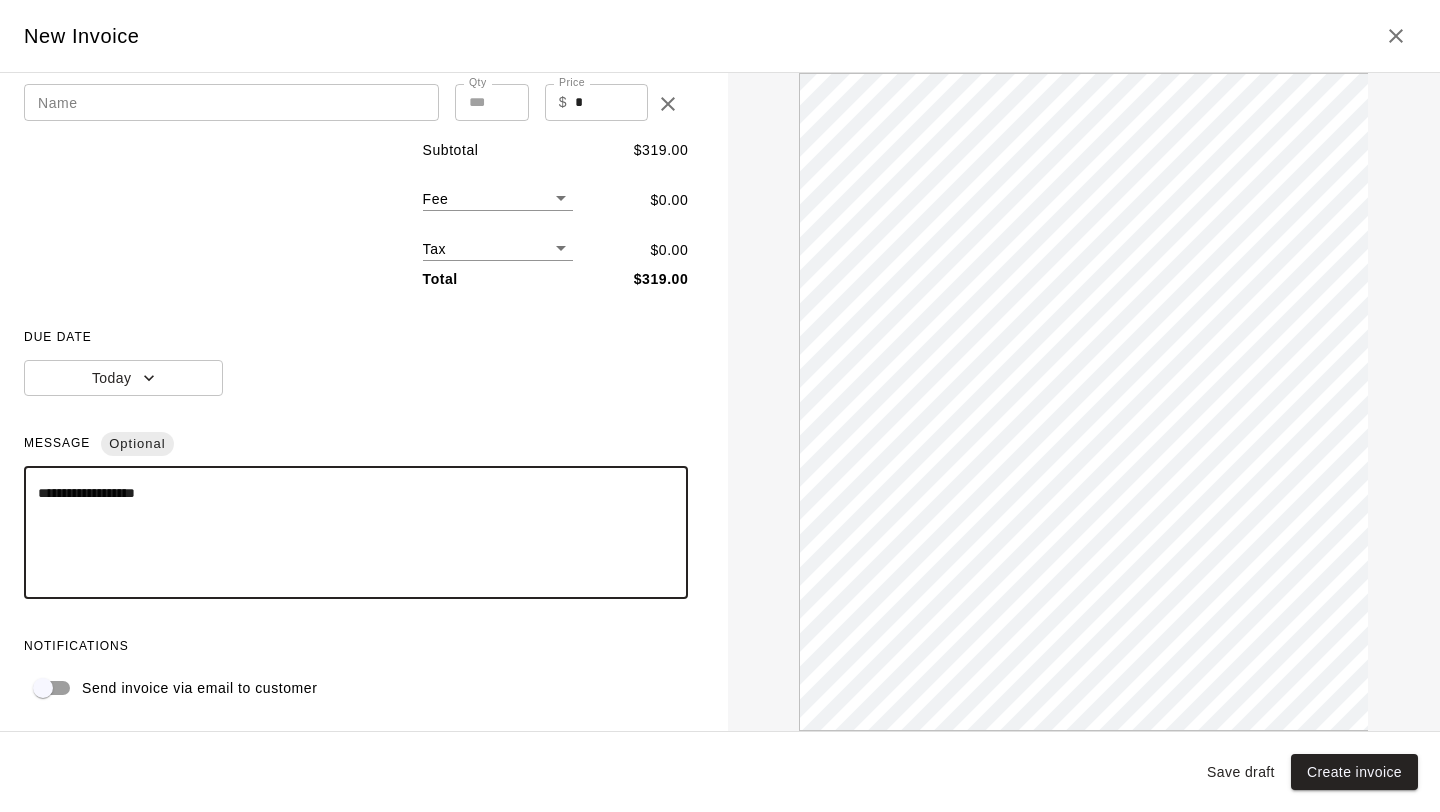 click on "**********" at bounding box center [348, 533] 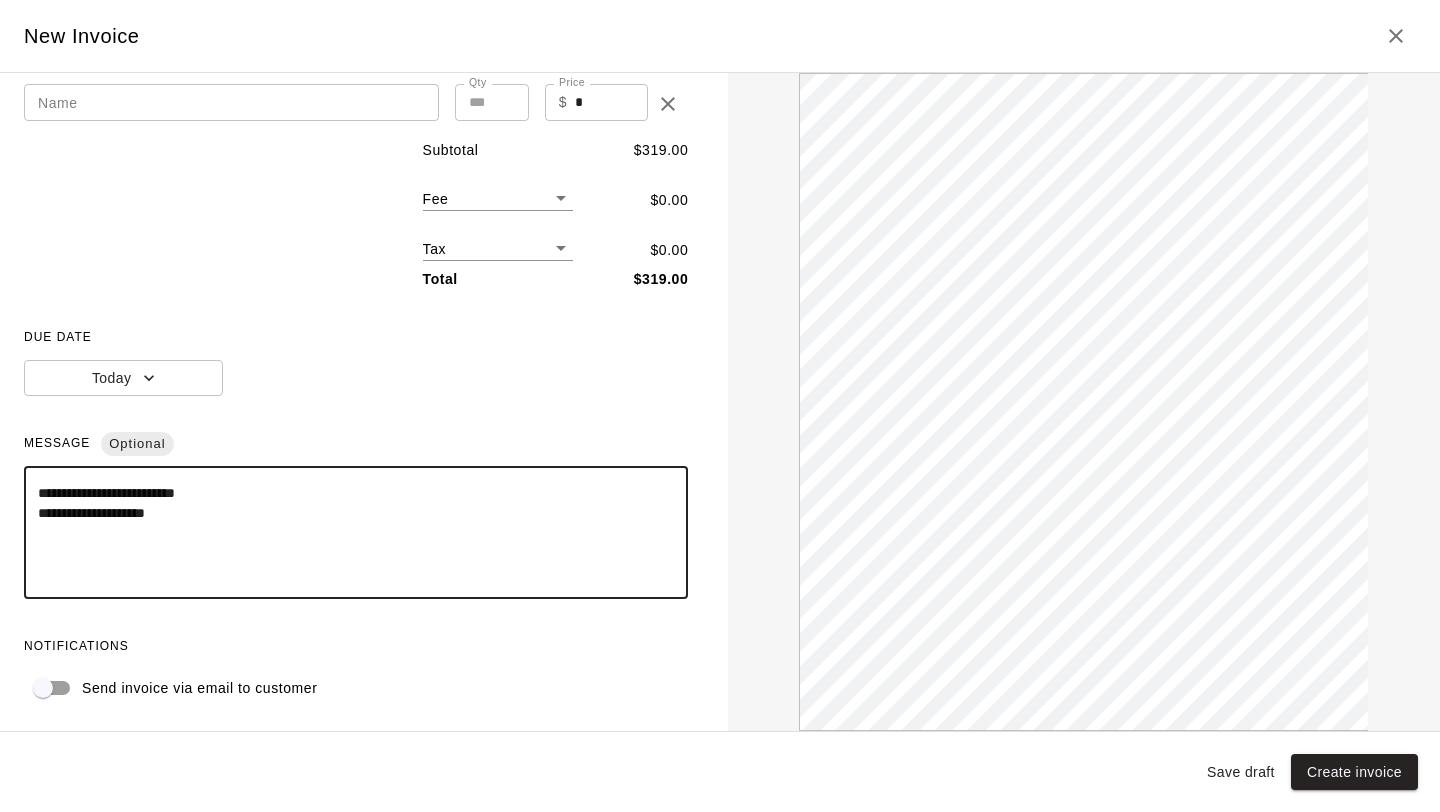 type on "**********" 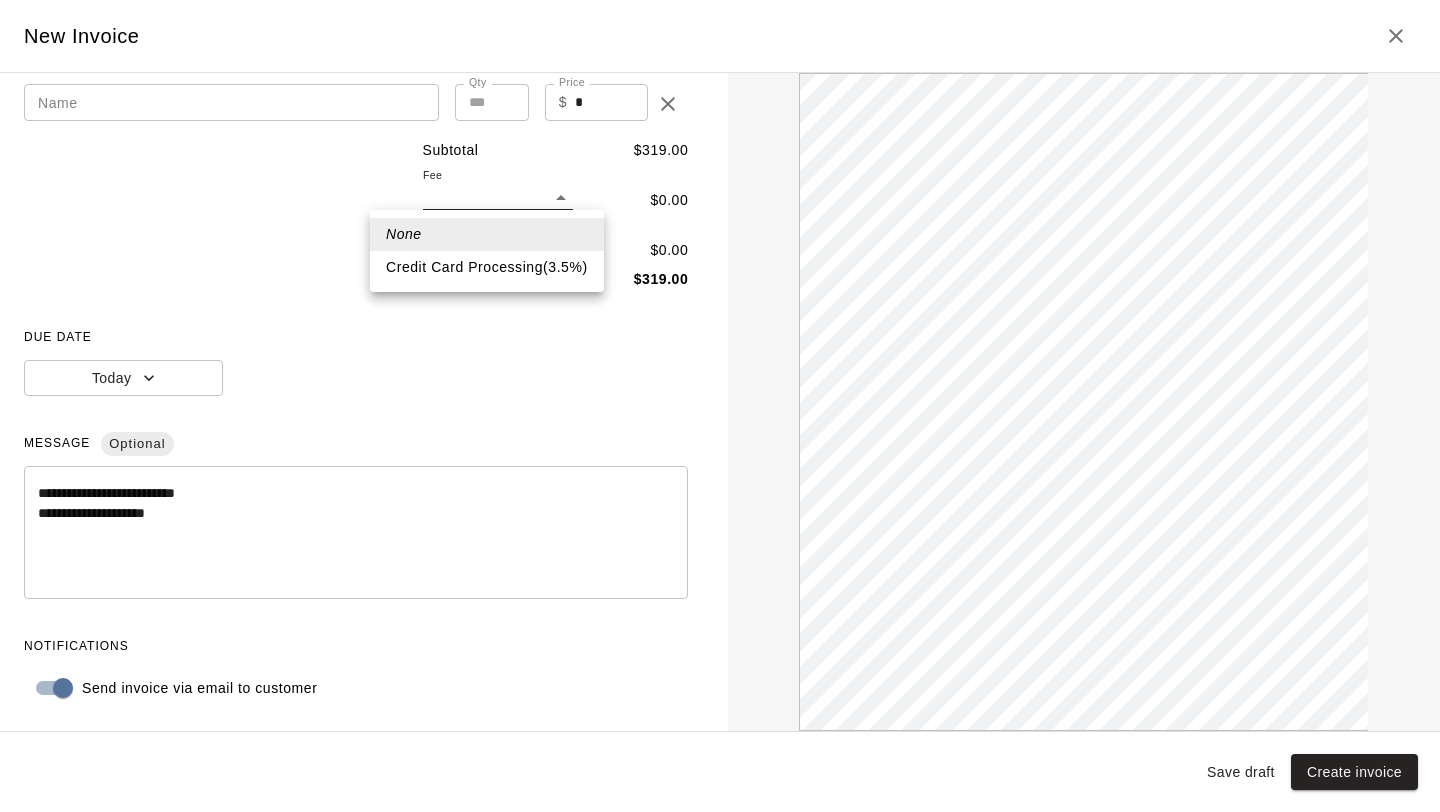 click on "**********" at bounding box center [720, 249] 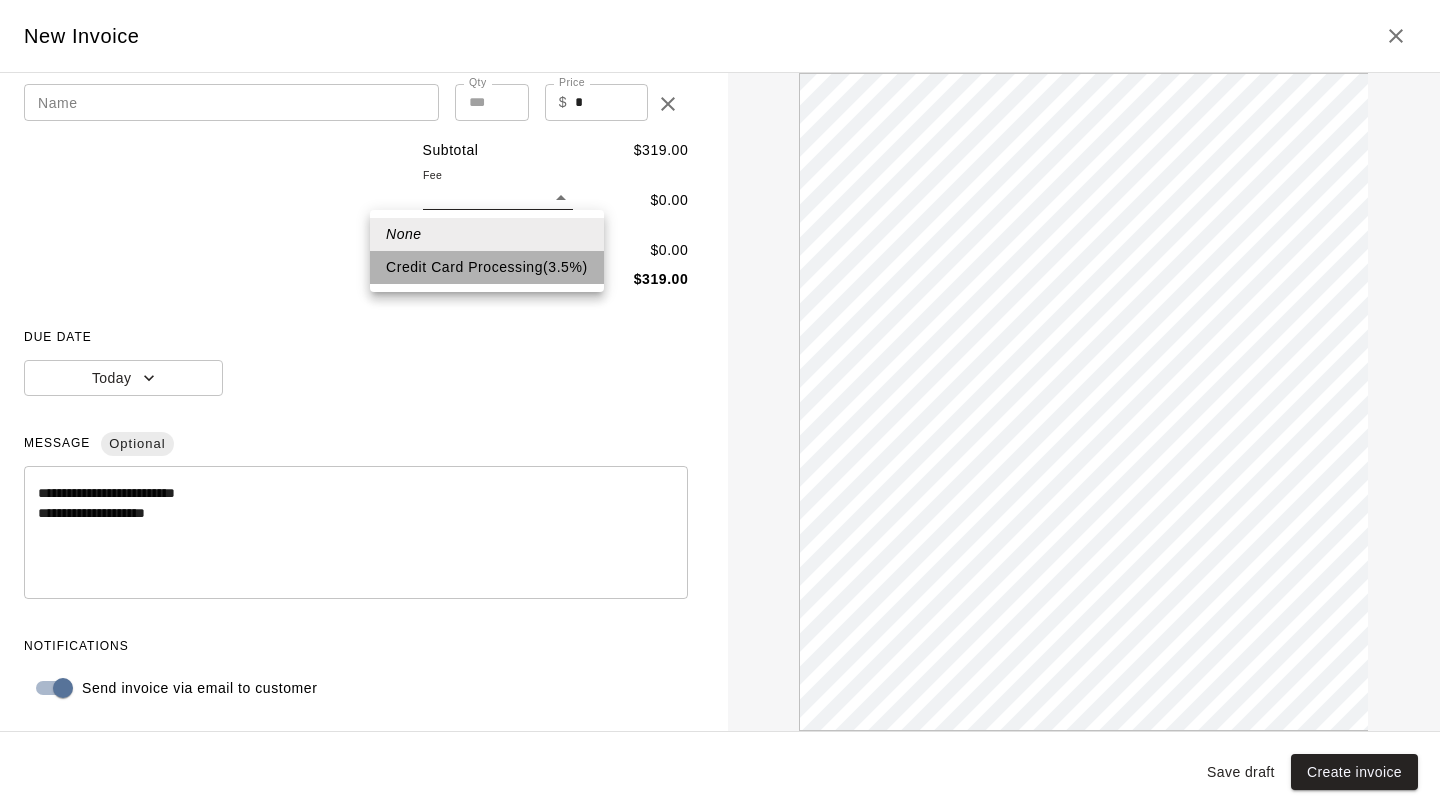 click on "Credit Card Processing  ( 3.5 % )" at bounding box center (487, 267) 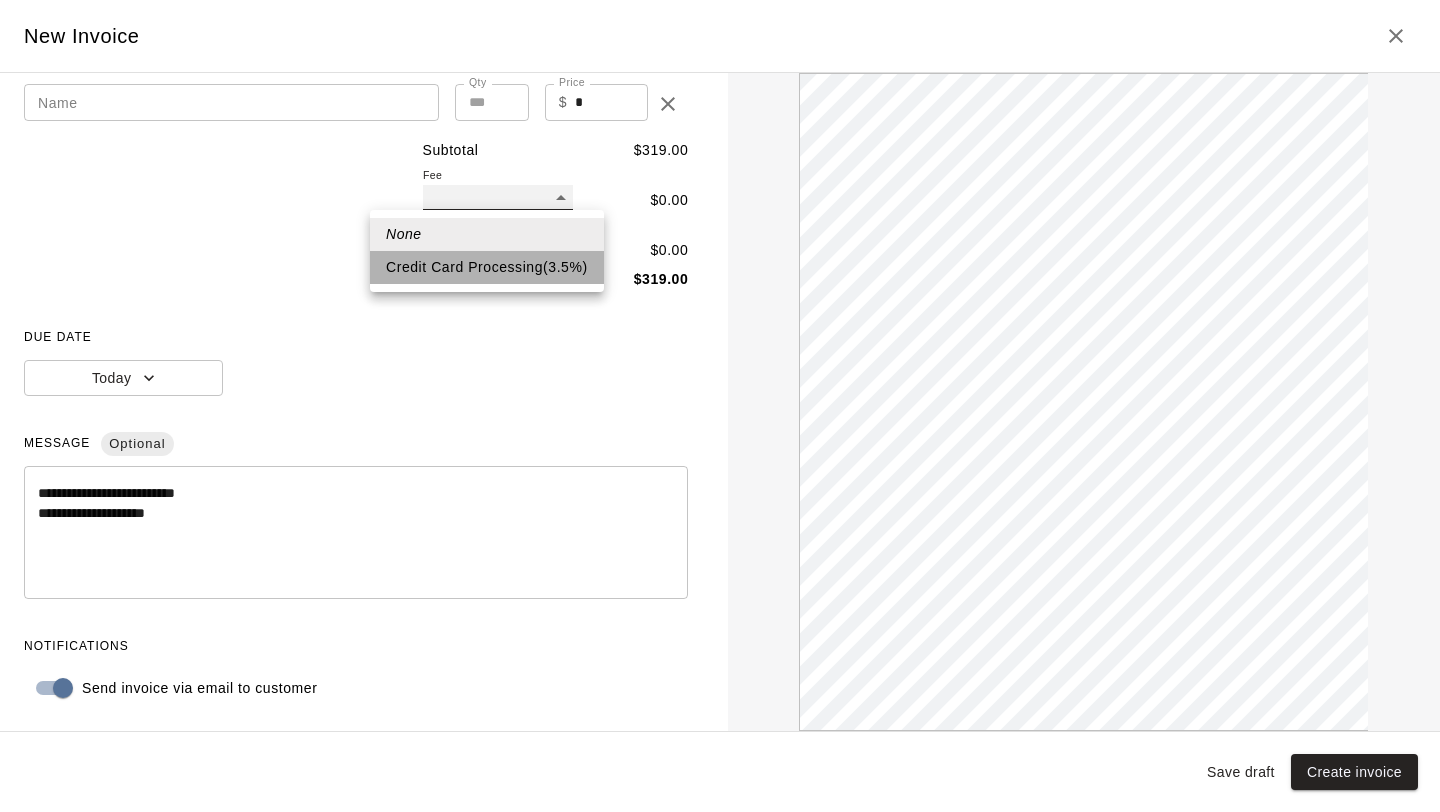 type on "***" 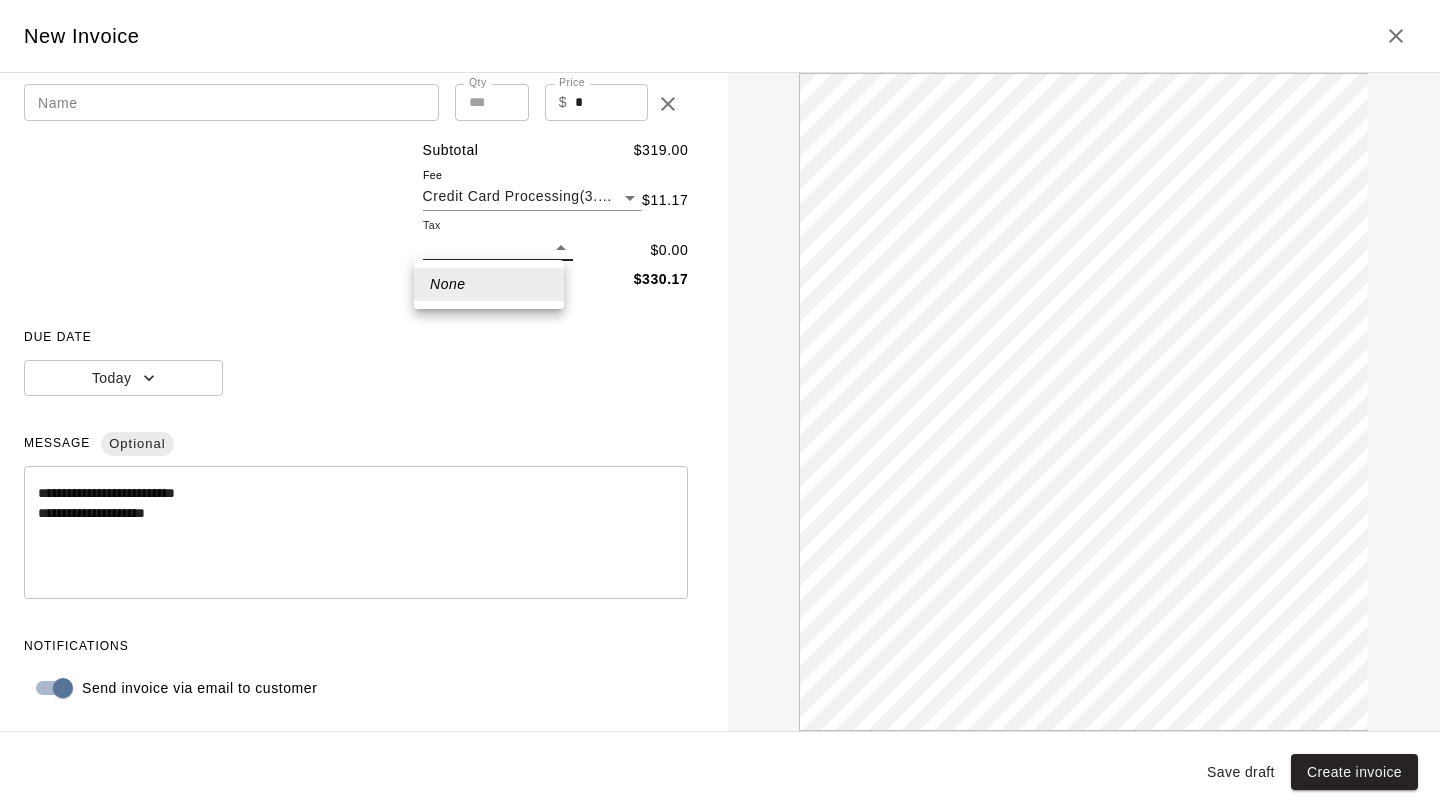 click on "**********" at bounding box center (720, 249) 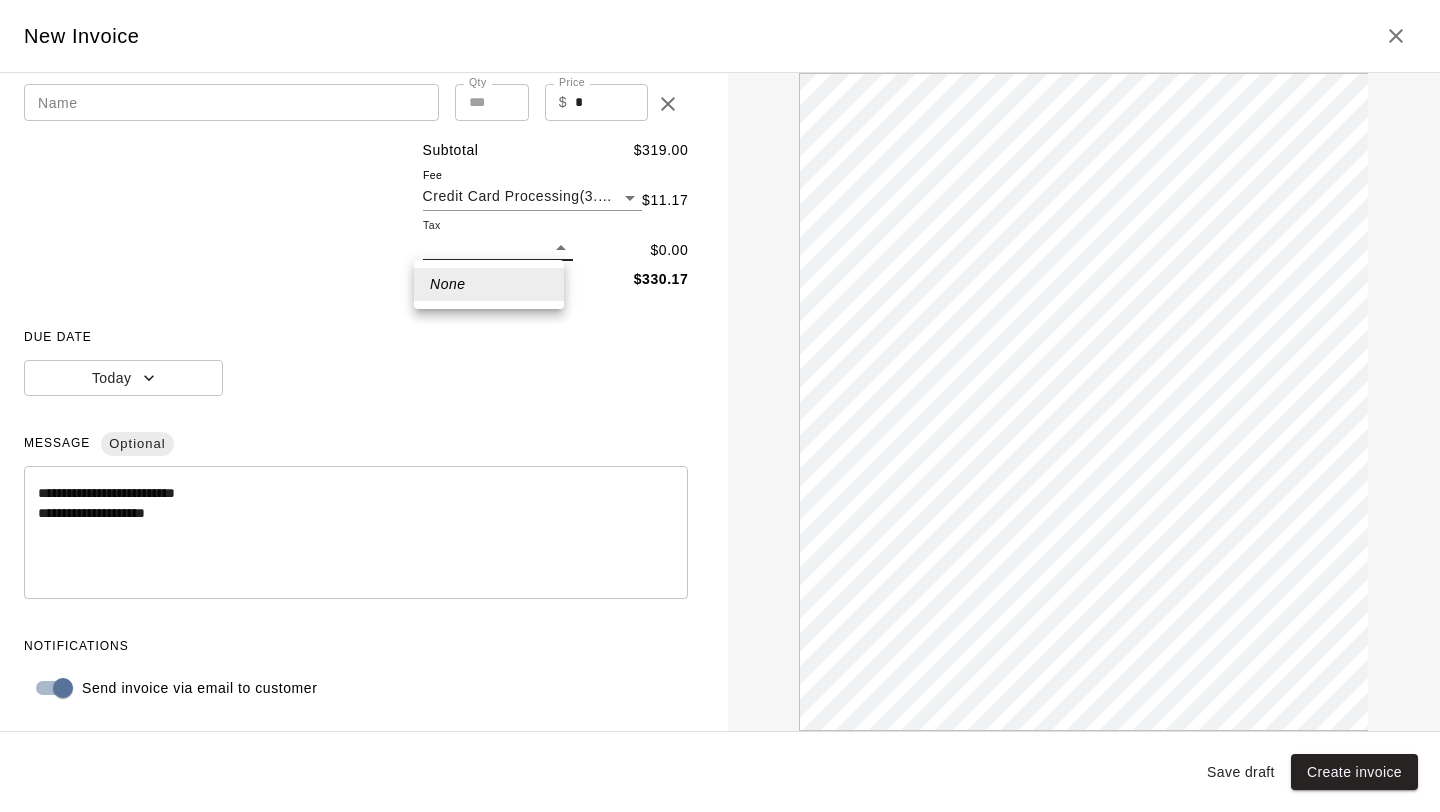 click on "None" at bounding box center [489, 284] 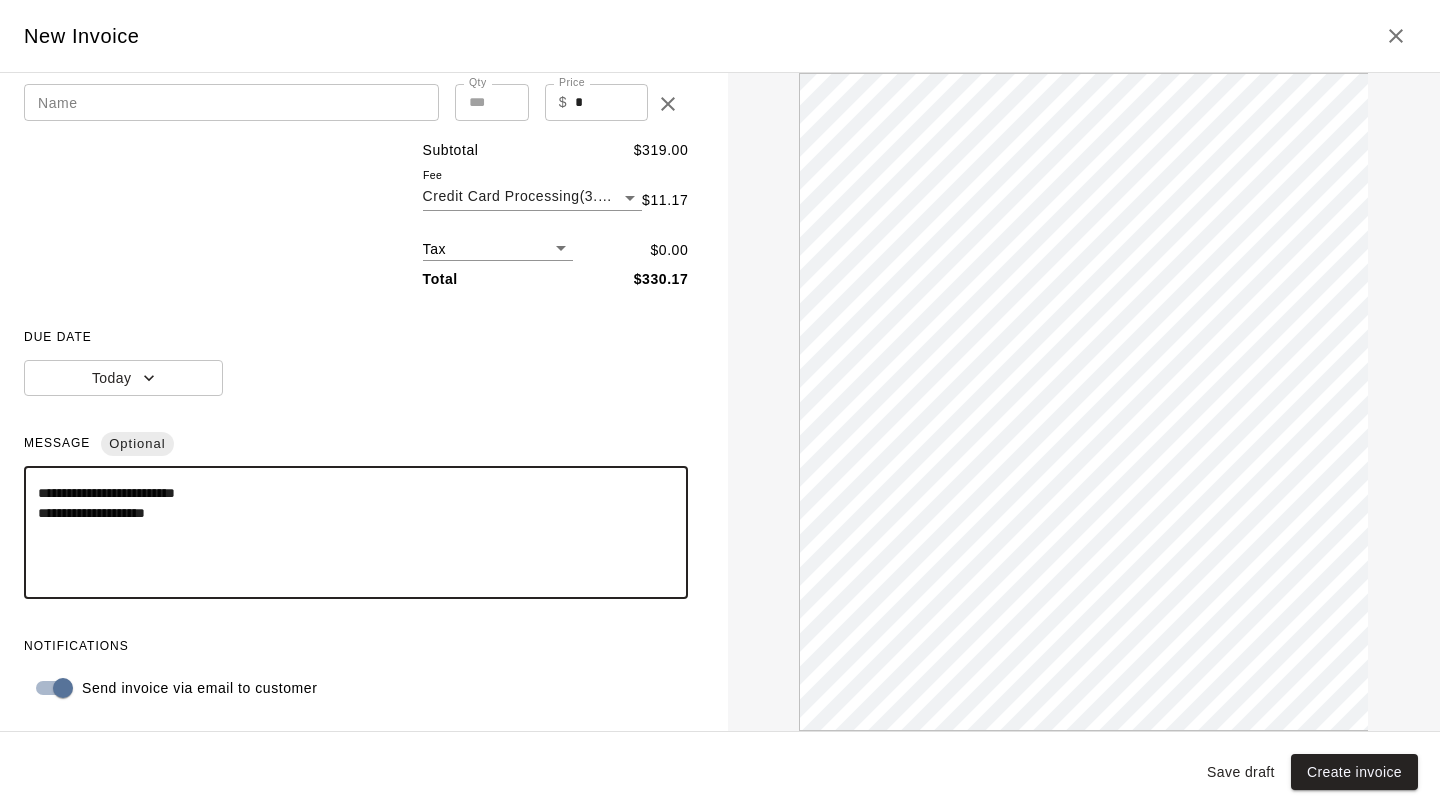 click on "**********" at bounding box center [348, 533] 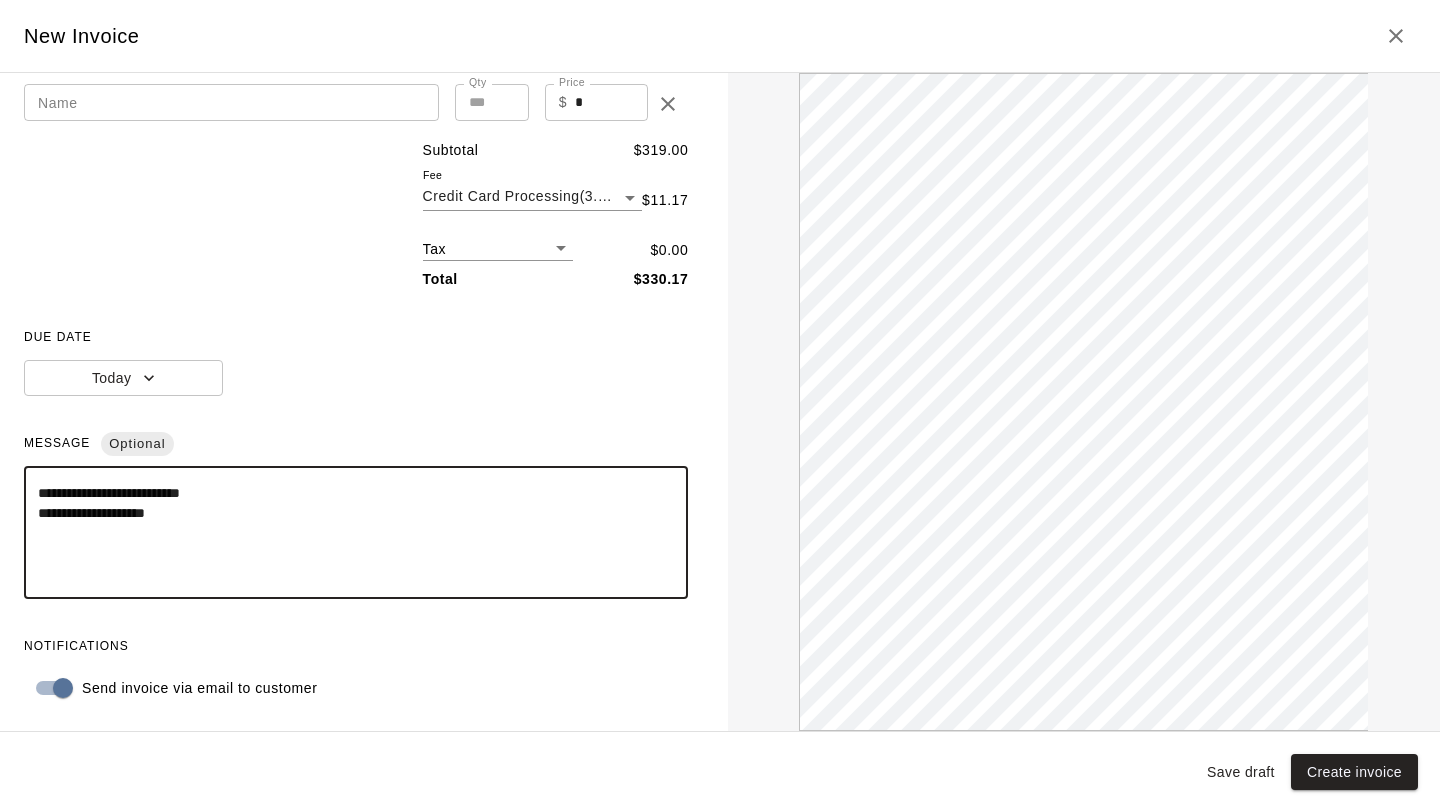 type on "**********" 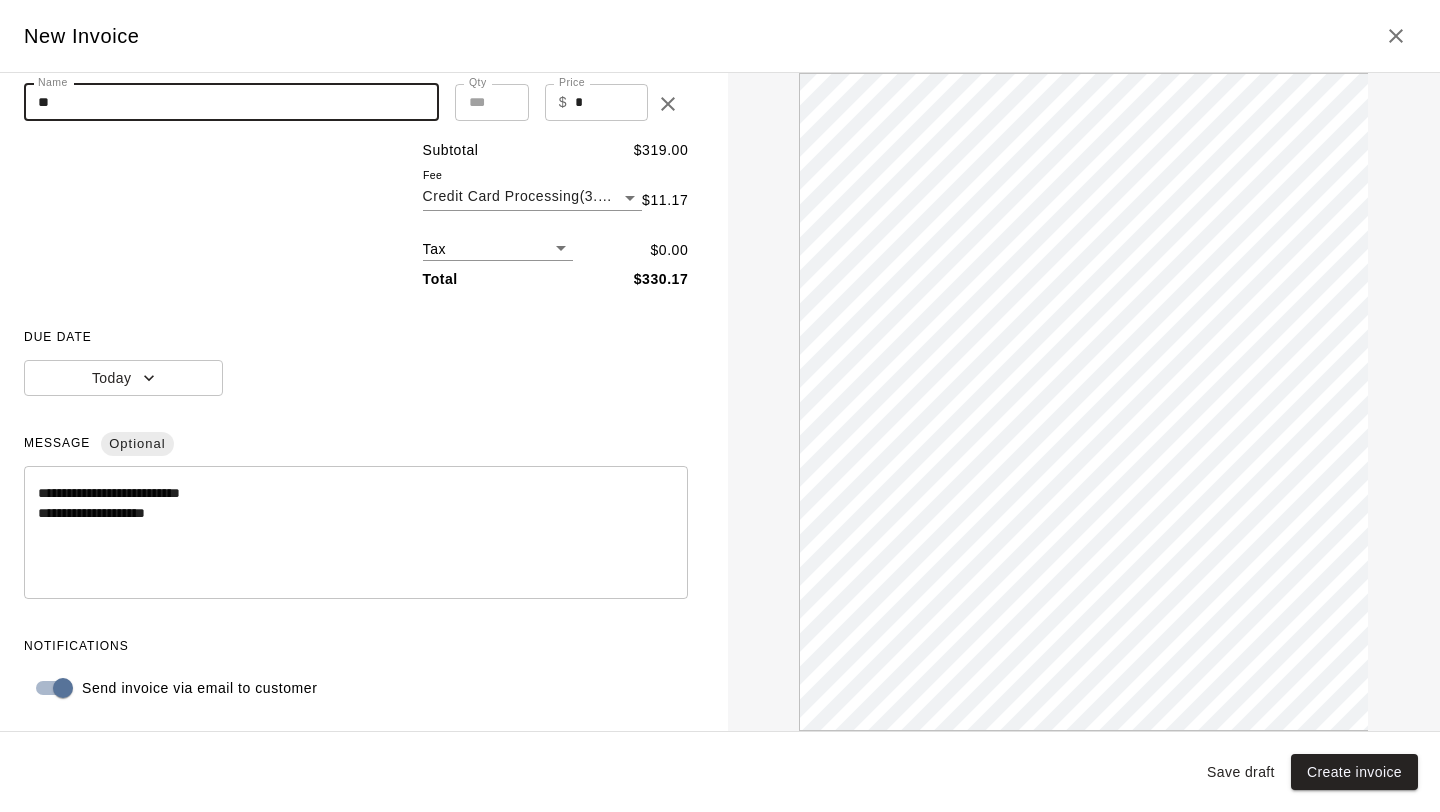 type on "*" 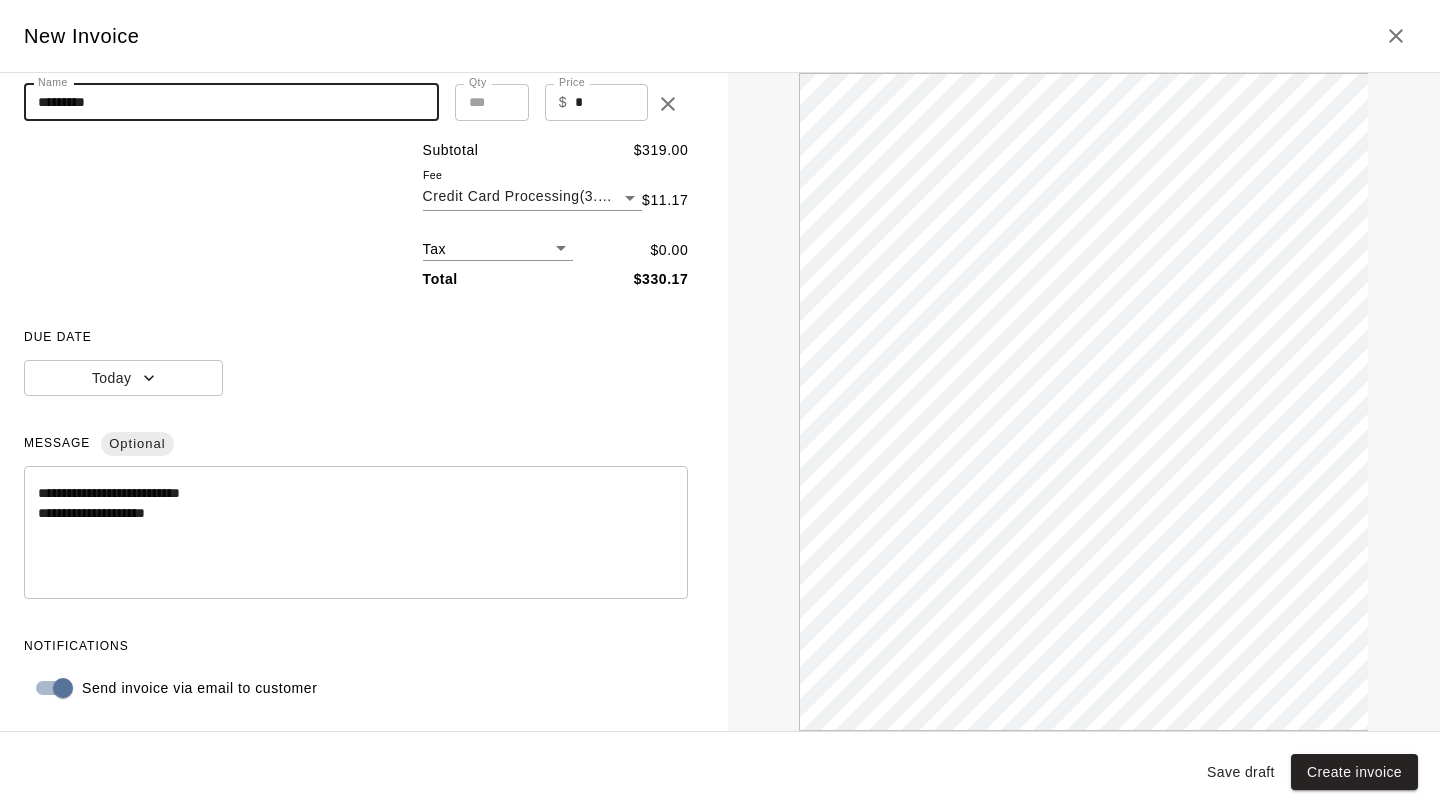 drag, startPoint x: 64, startPoint y: 102, endPoint x: 51, endPoint y: 105, distance: 13.341664 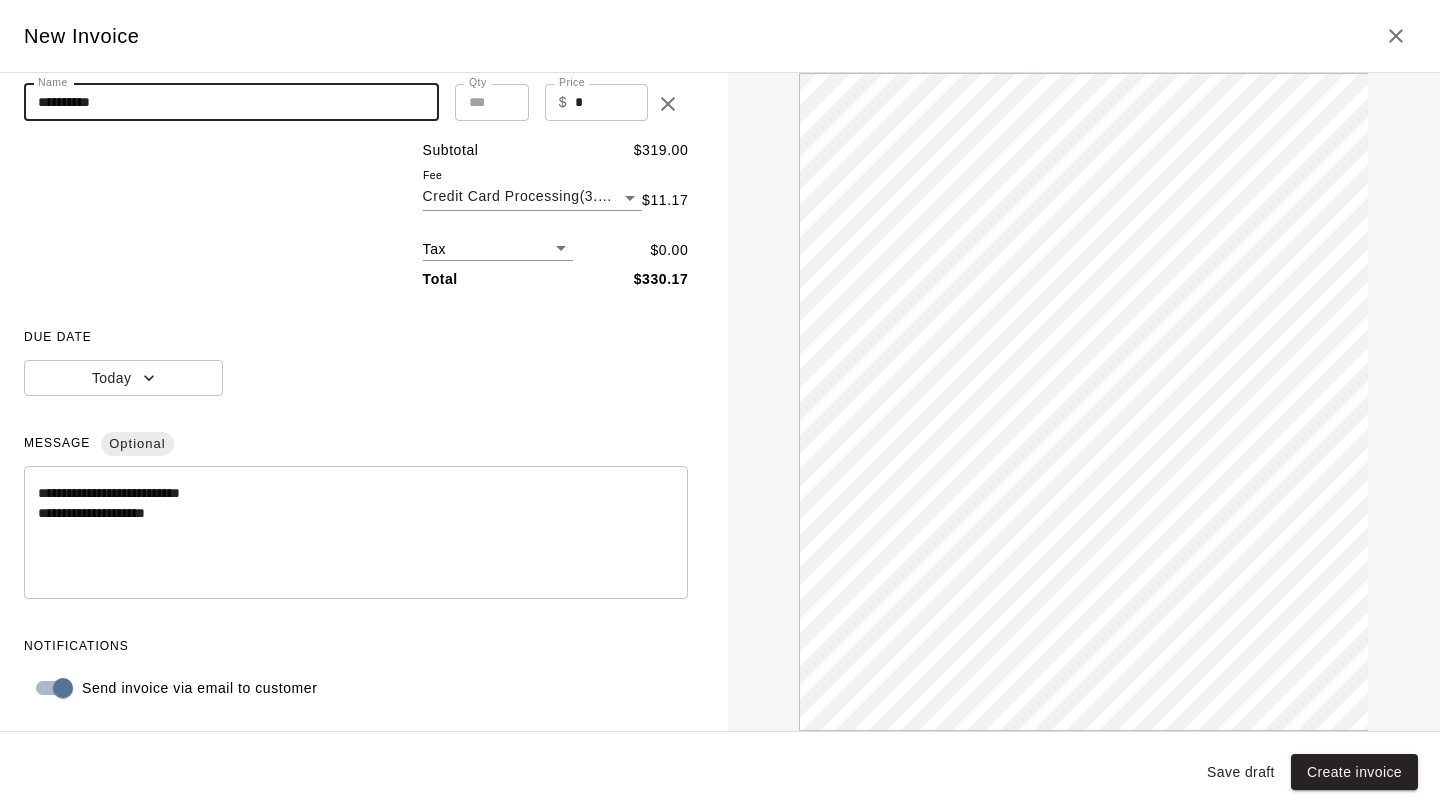 click on "**********" at bounding box center [231, 102] 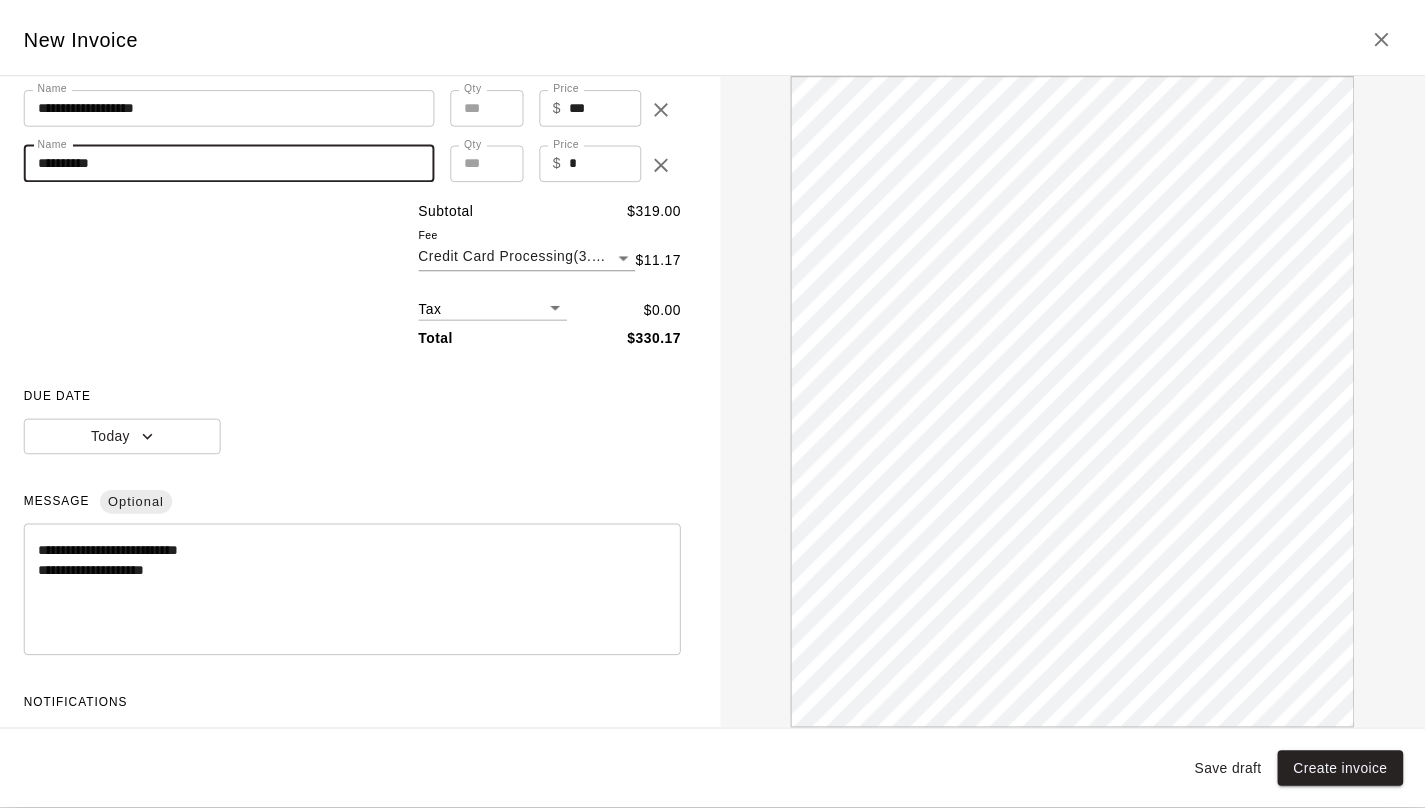 scroll, scrollTop: 230, scrollLeft: 0, axis: vertical 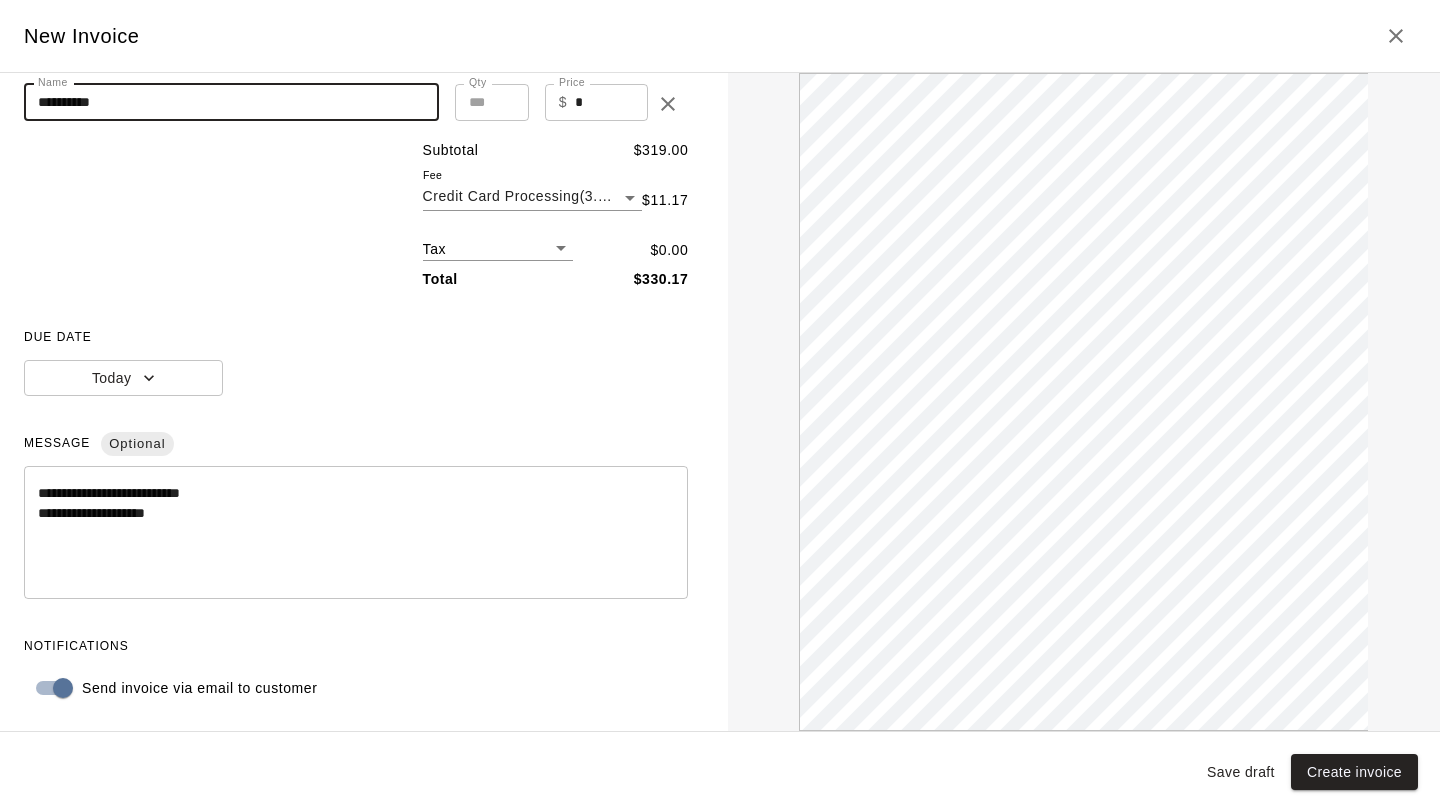 type on "**********" 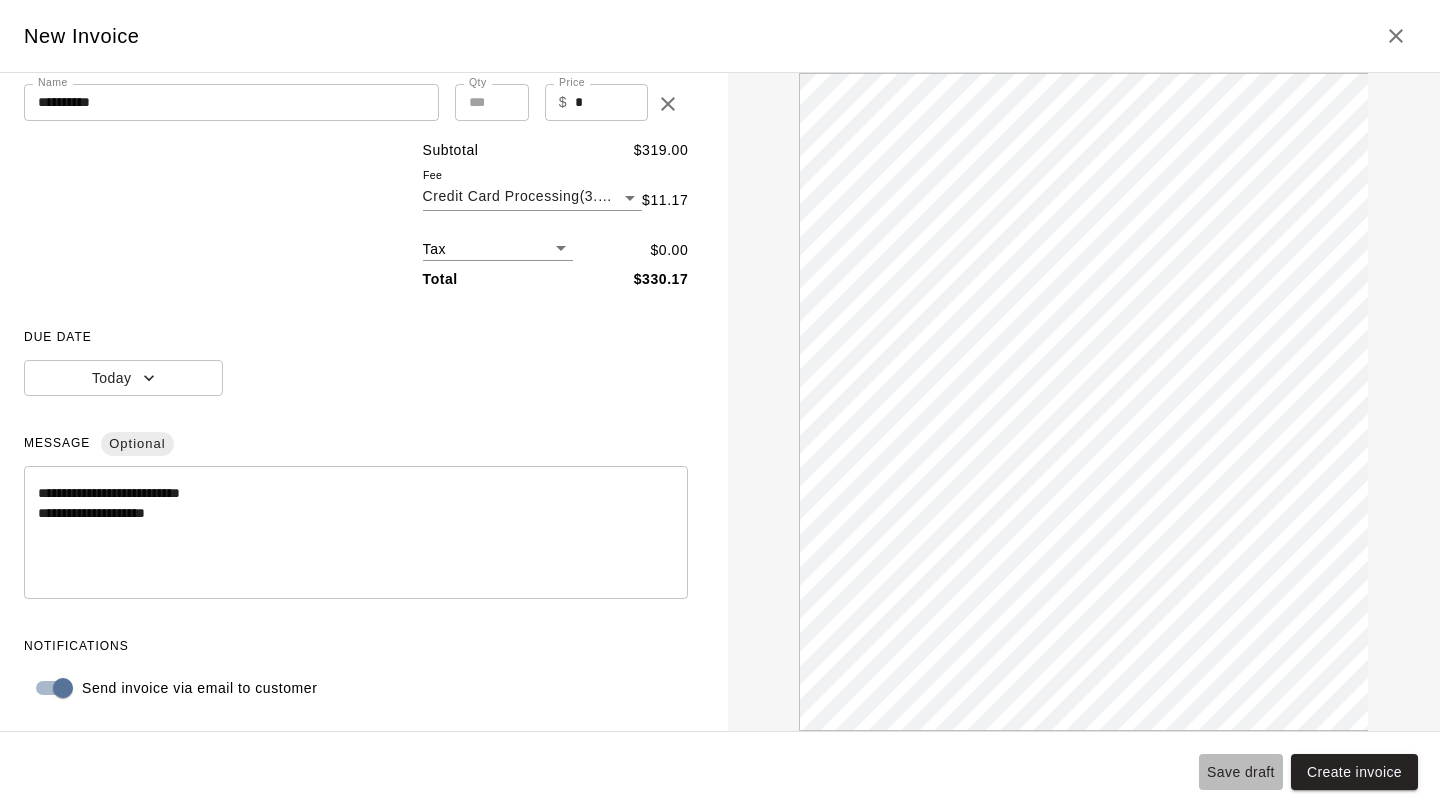 click on "Save draft" at bounding box center [1241, 772] 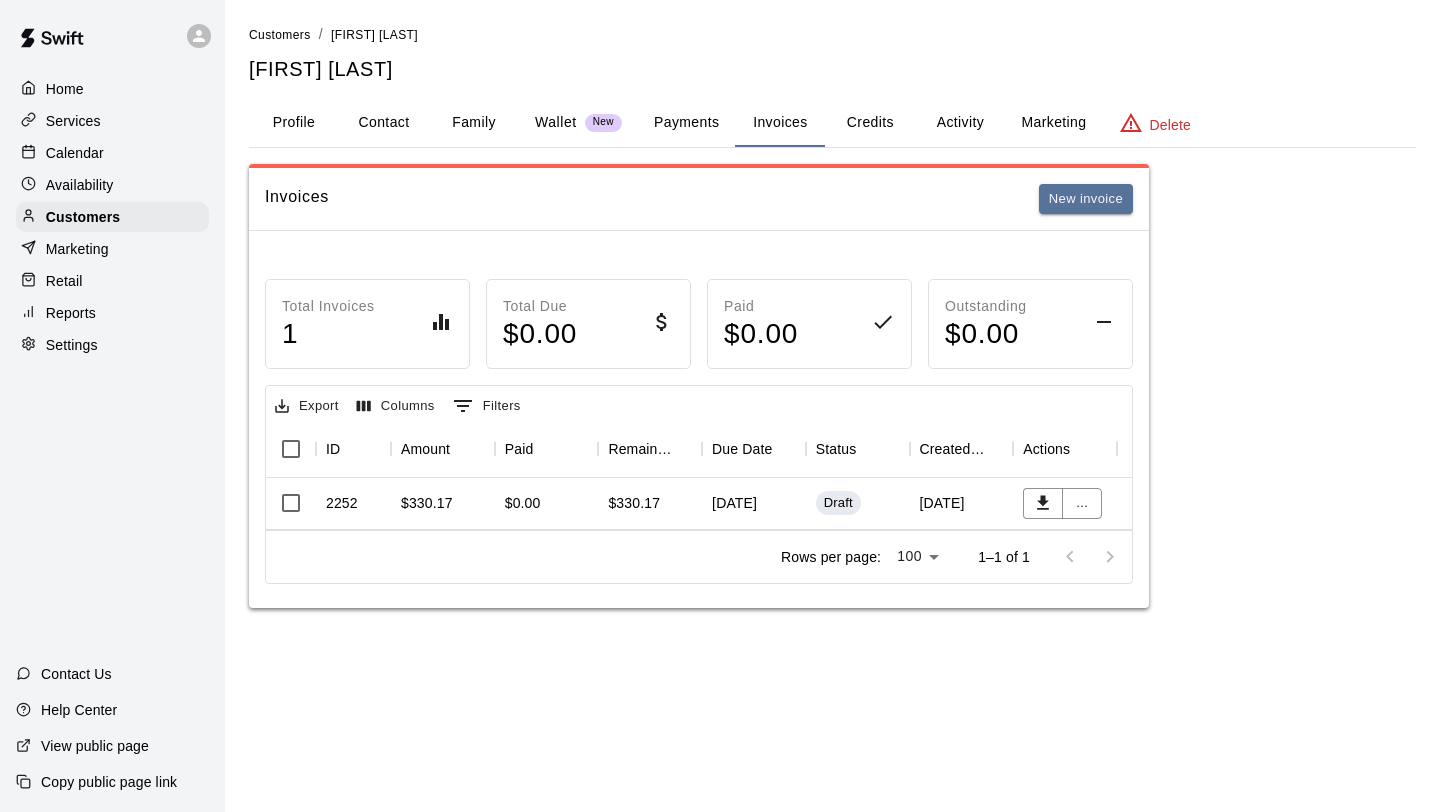 click on "Calendar" at bounding box center (75, 153) 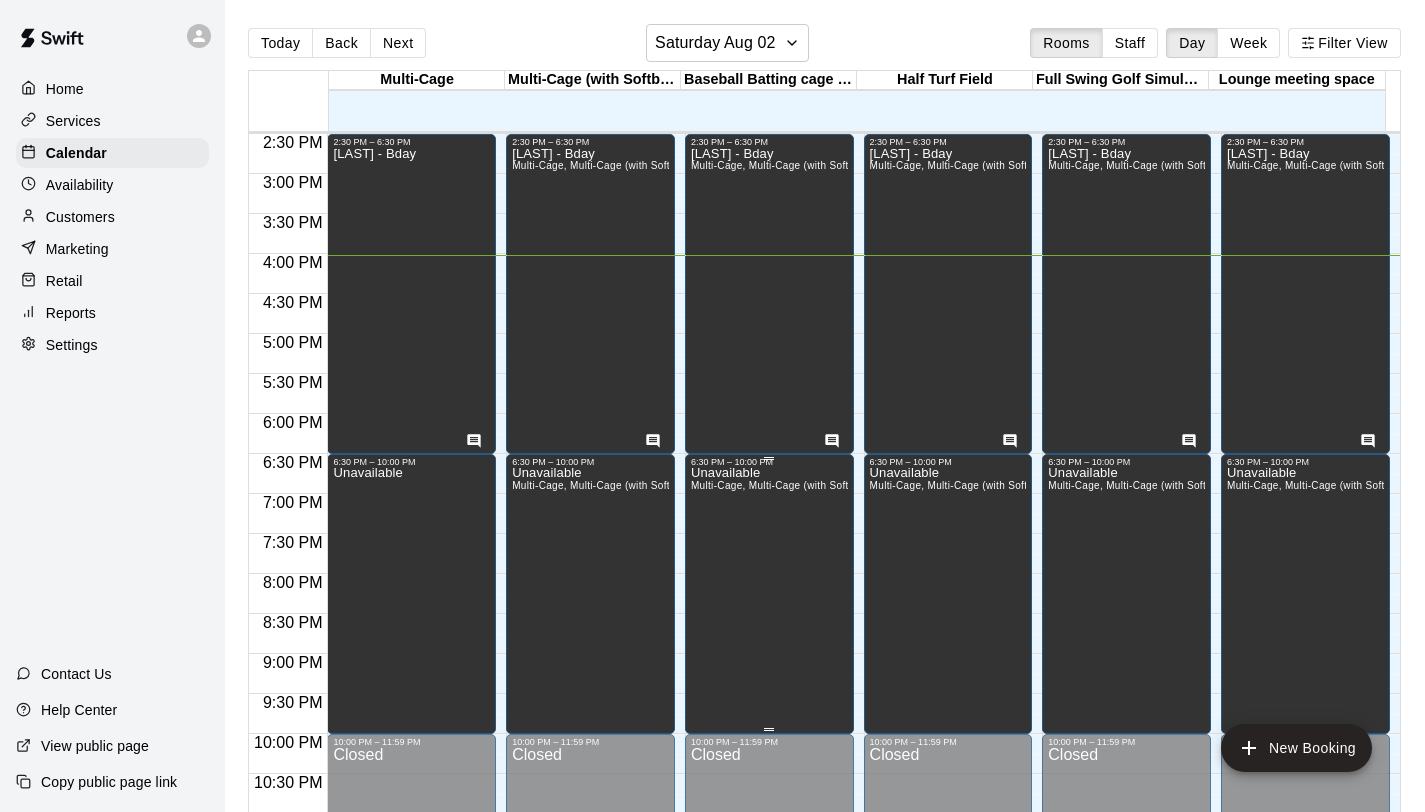 scroll, scrollTop: 1219, scrollLeft: 0, axis: vertical 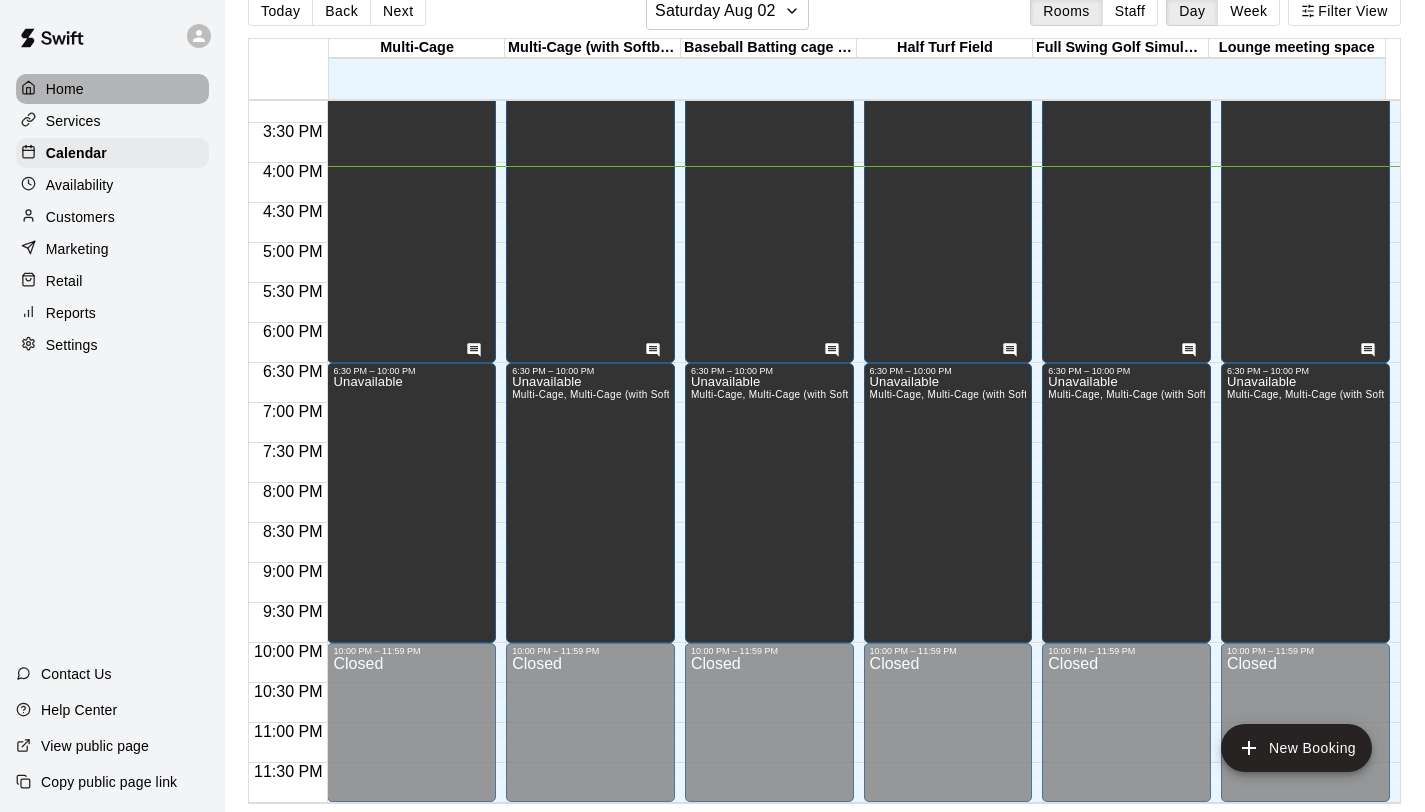 click on "Home" at bounding box center [112, 89] 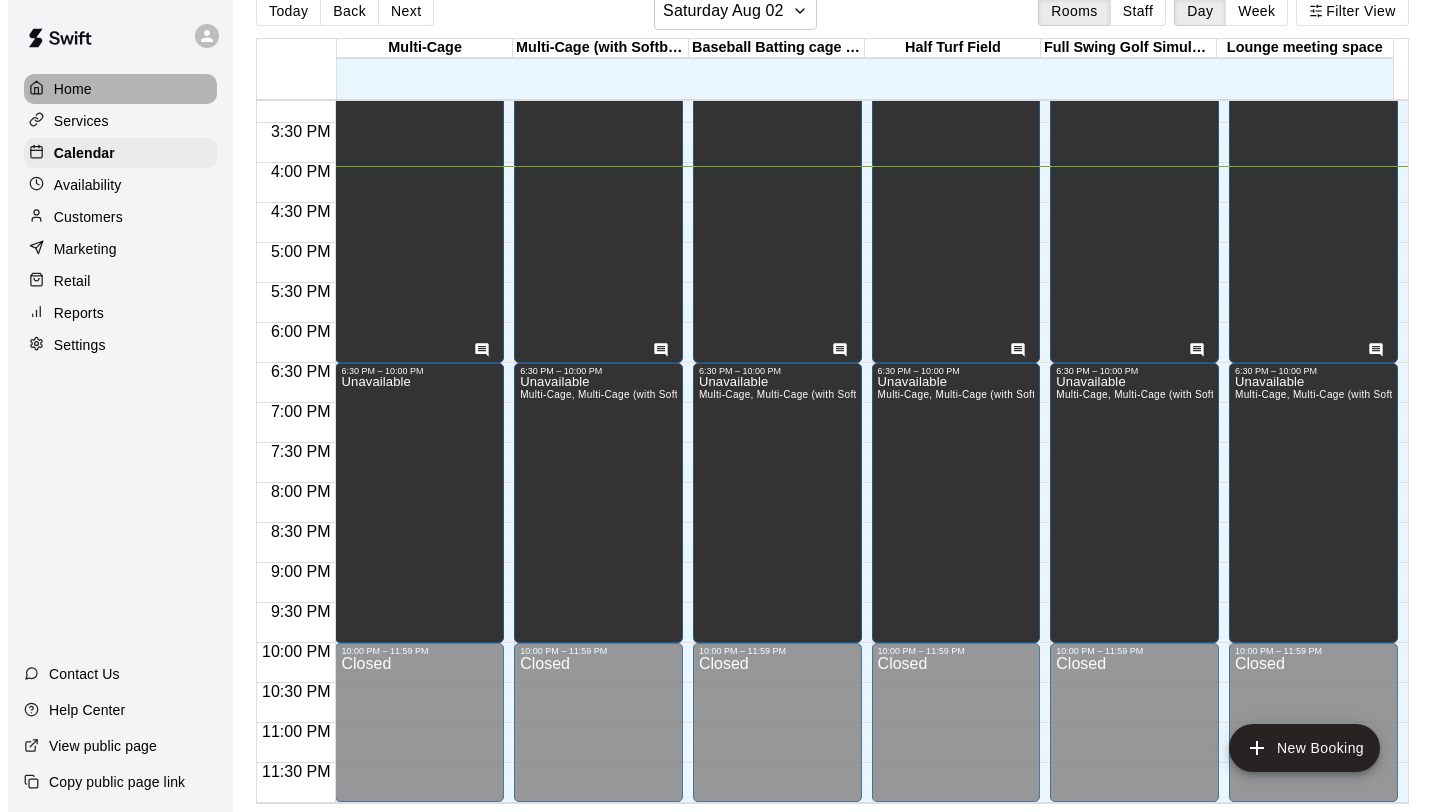 scroll, scrollTop: 0, scrollLeft: 0, axis: both 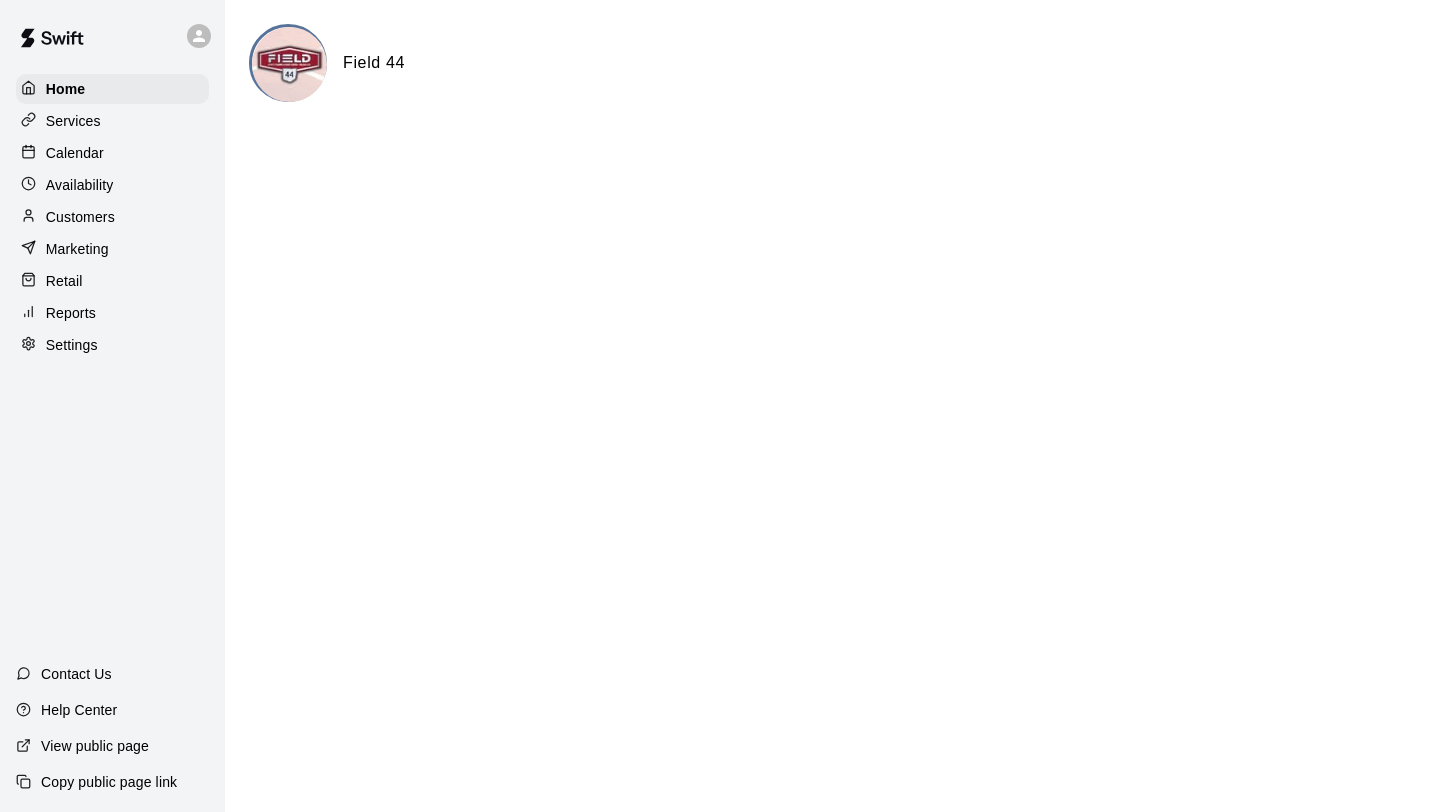click on "Customers" at bounding box center [80, 217] 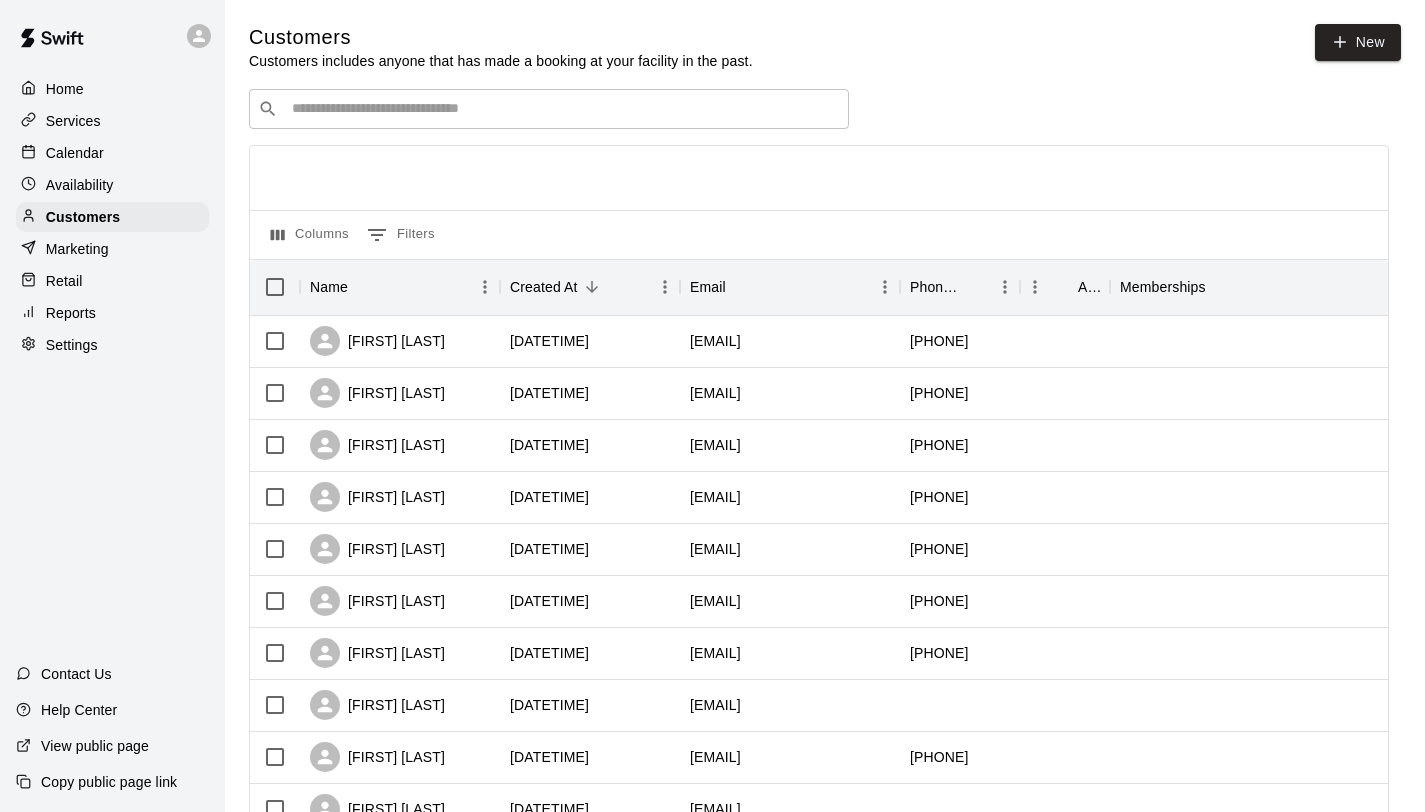 click at bounding box center [563, 109] 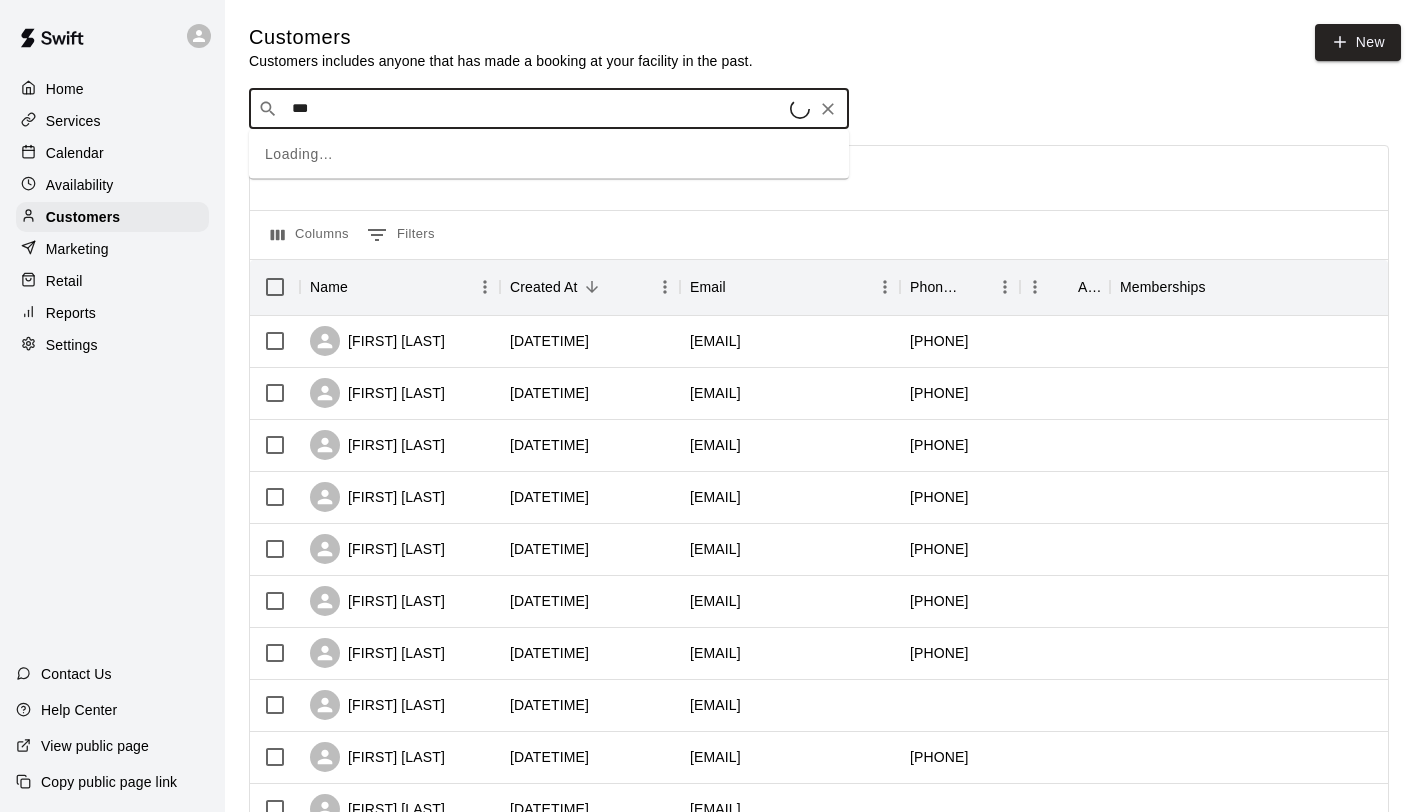 type on "****" 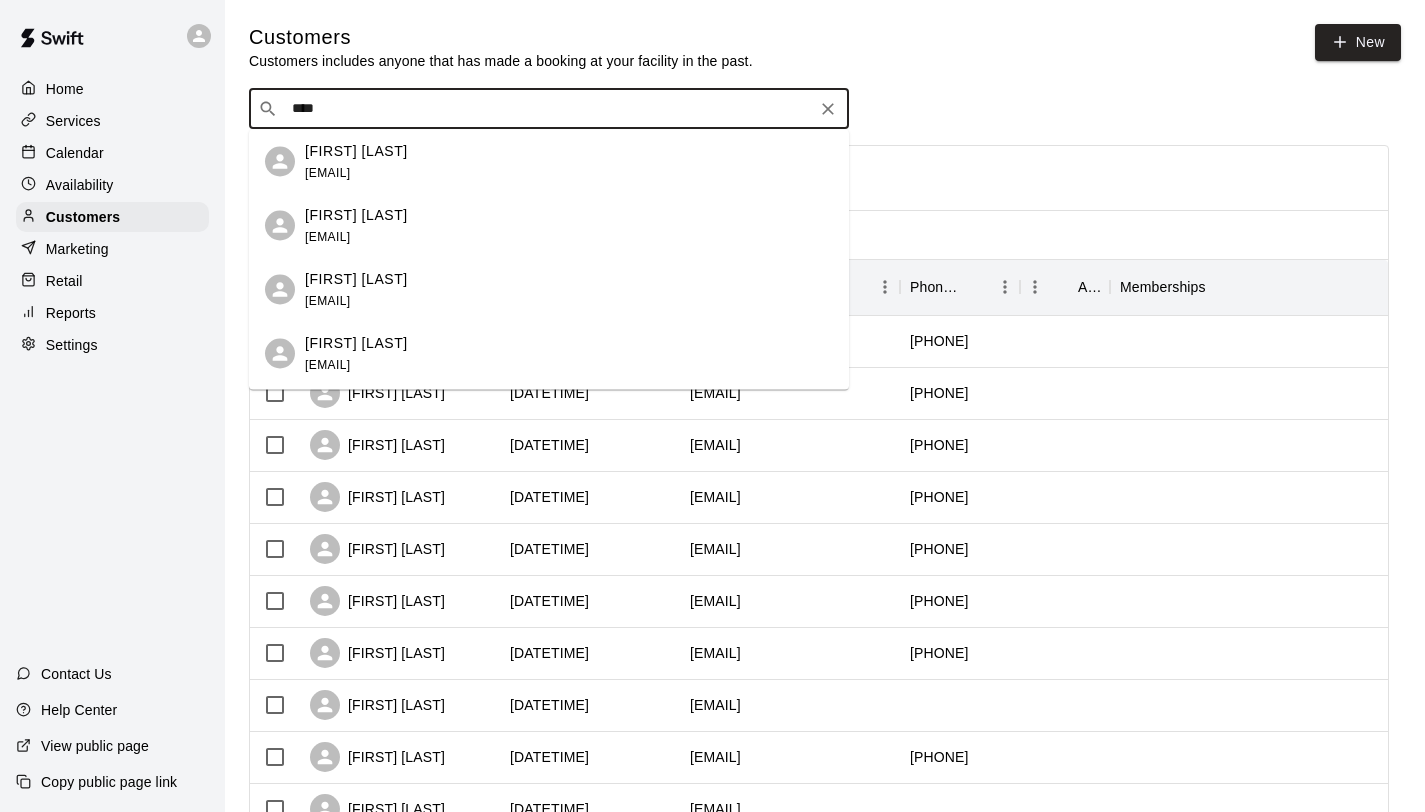 click on "[NAME] [LAST]" at bounding box center (356, 278) 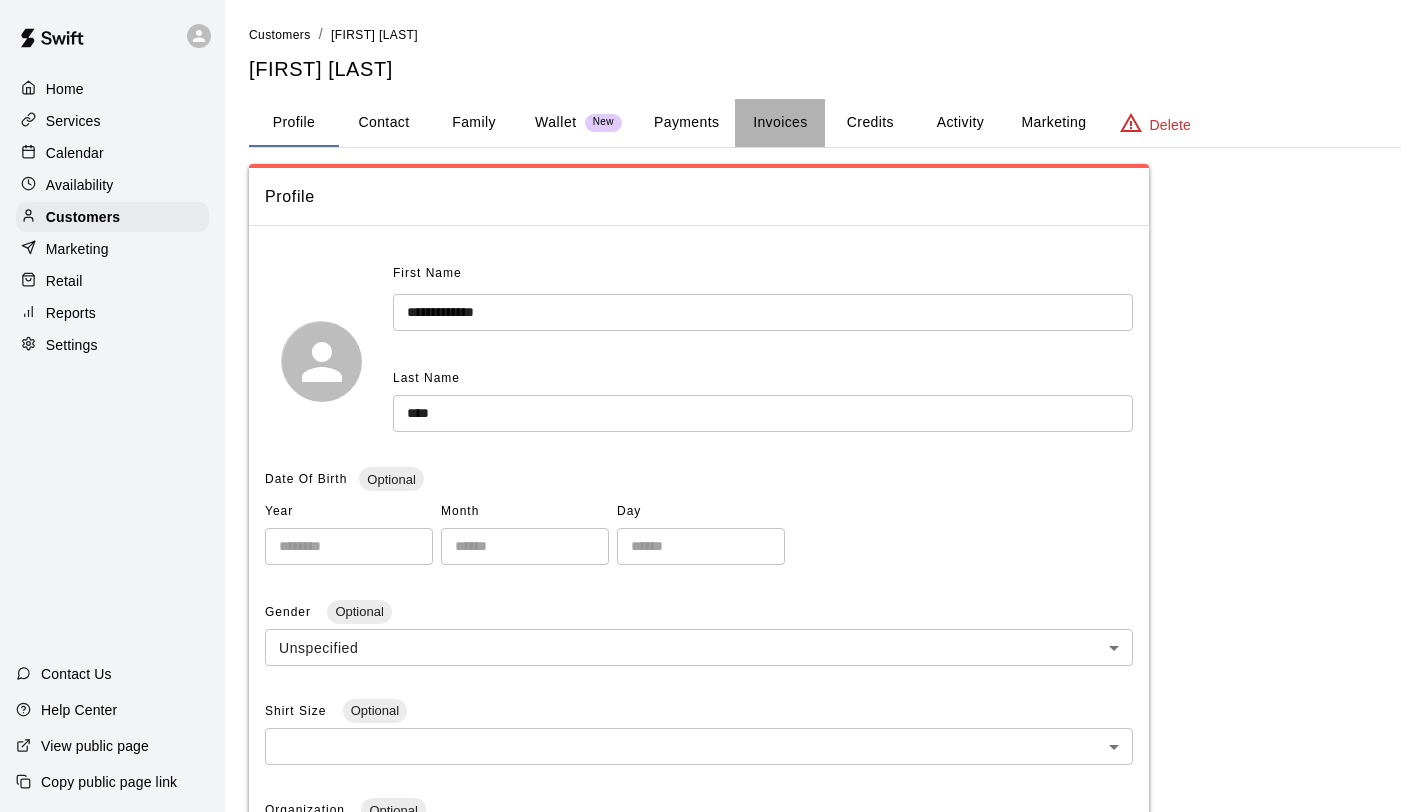 click on "Invoices" at bounding box center (780, 123) 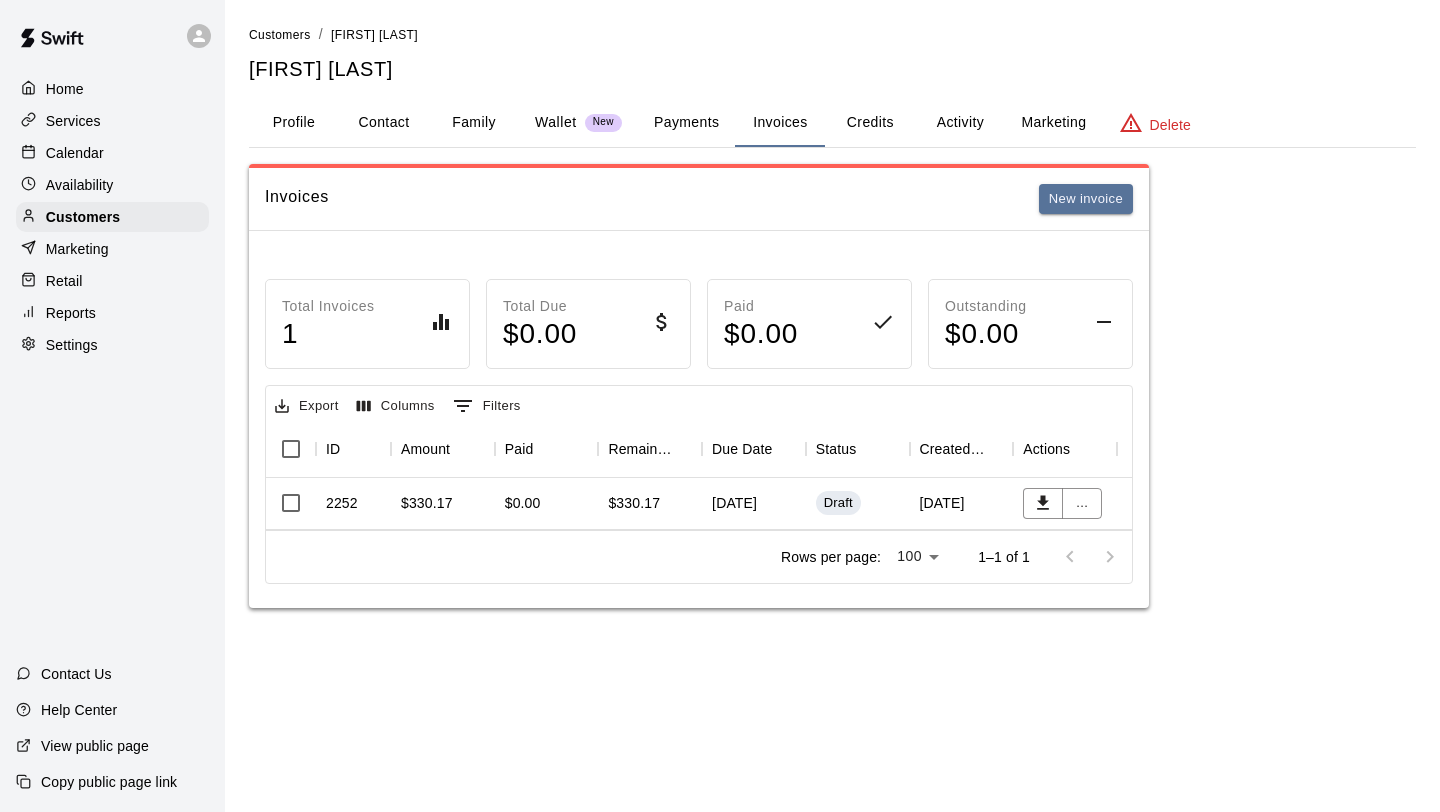 click on "[MONTH] [DAY], [YEAR]" at bounding box center (754, 504) 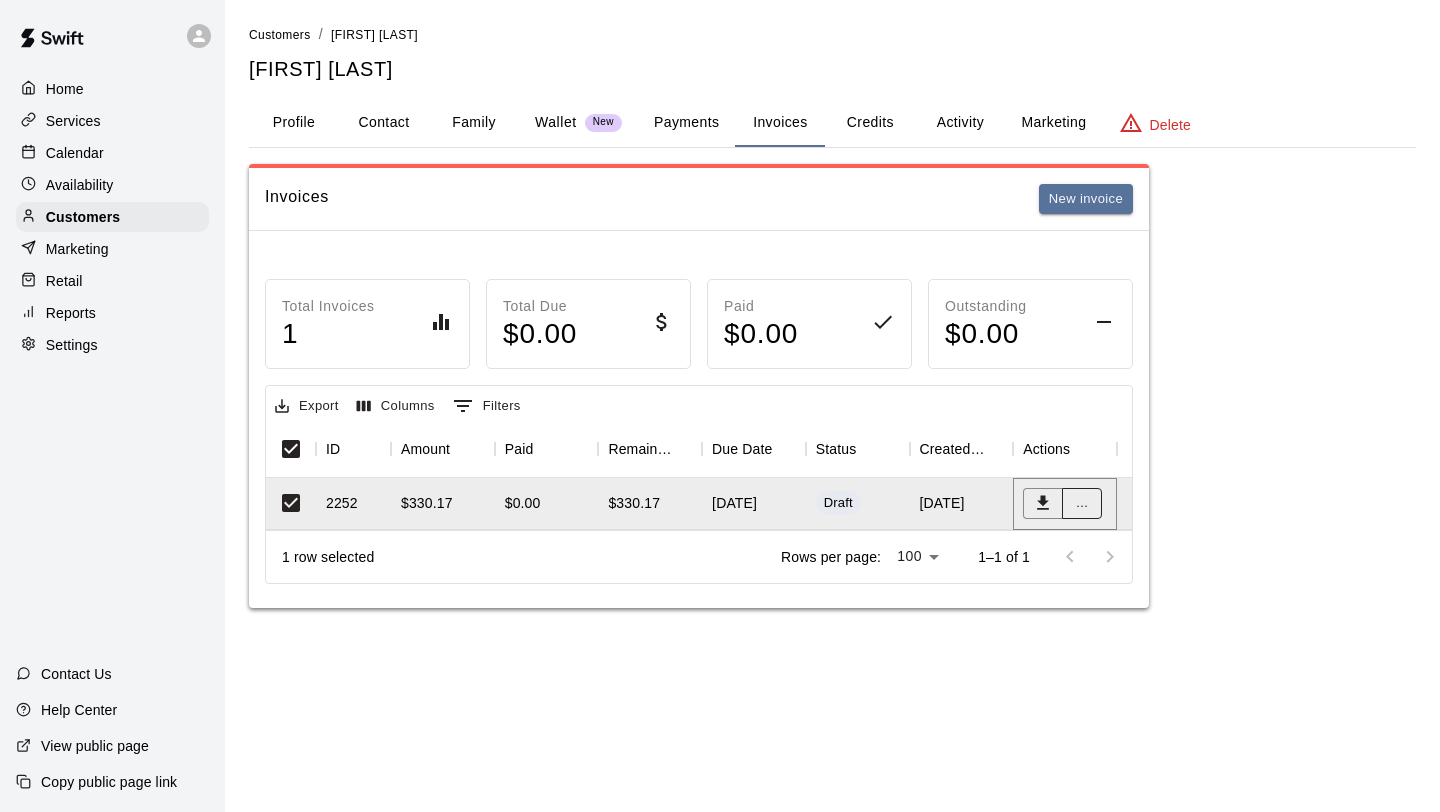 click on "..." at bounding box center (1082, 503) 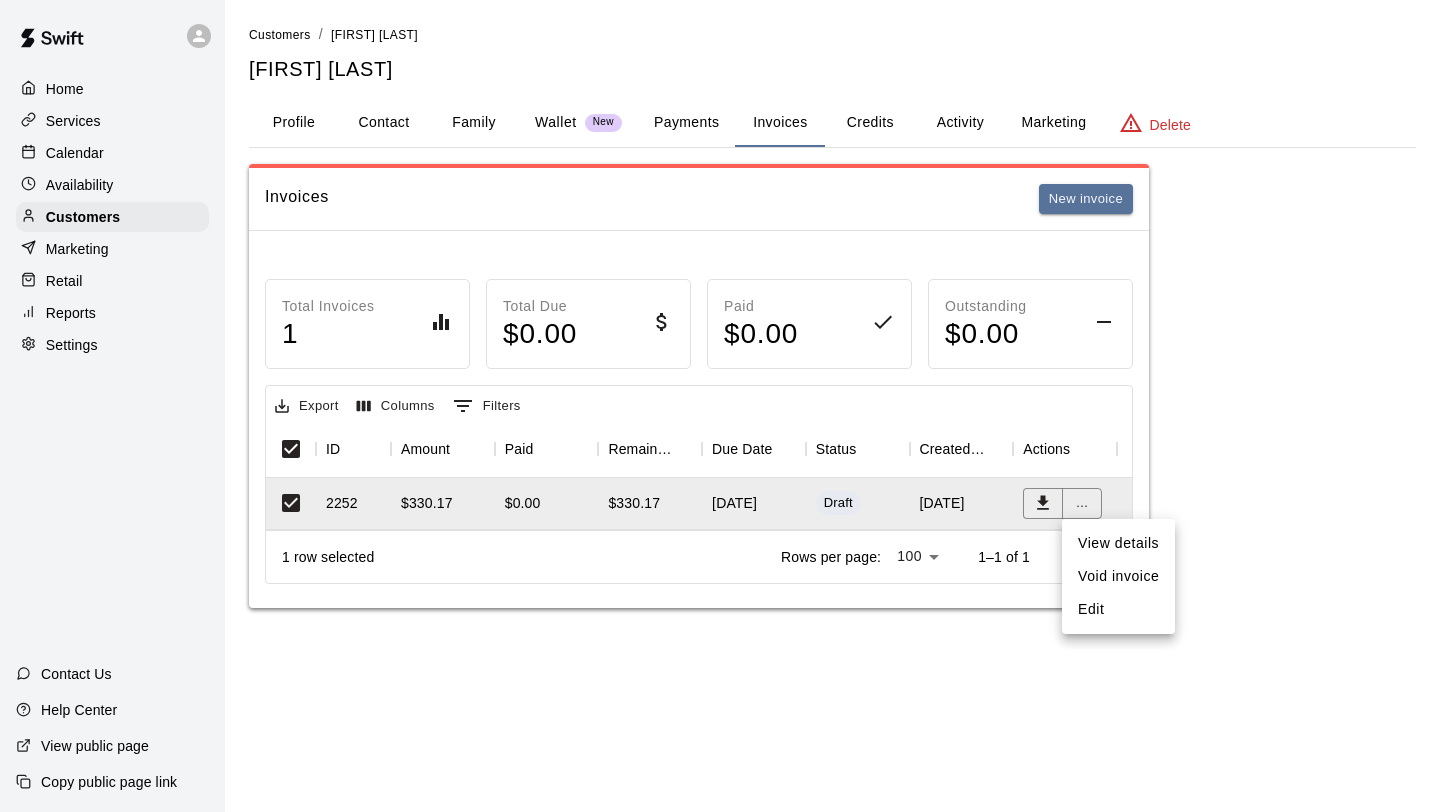 click on "View details" at bounding box center (1118, 543) 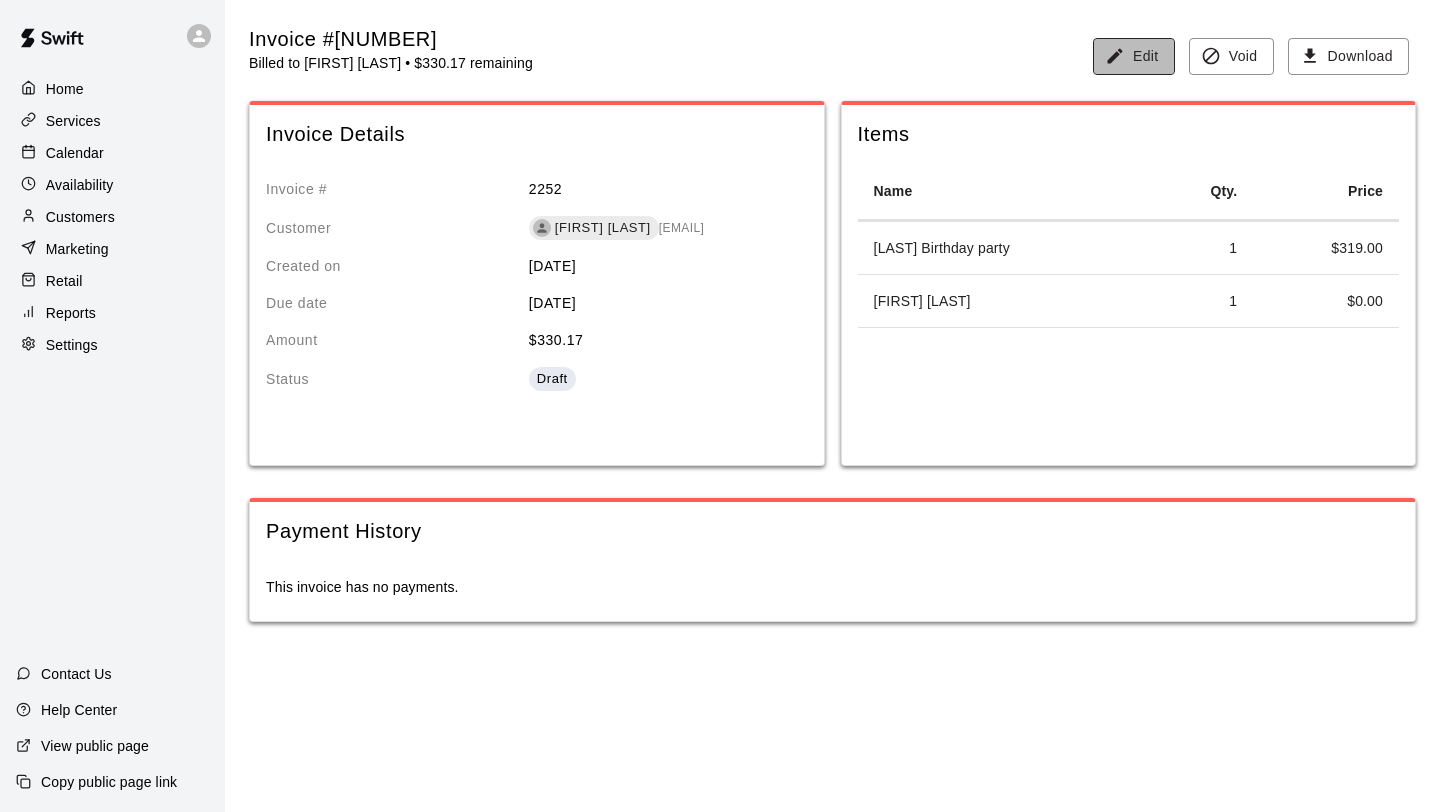 click on "Edit" at bounding box center (1134, 56) 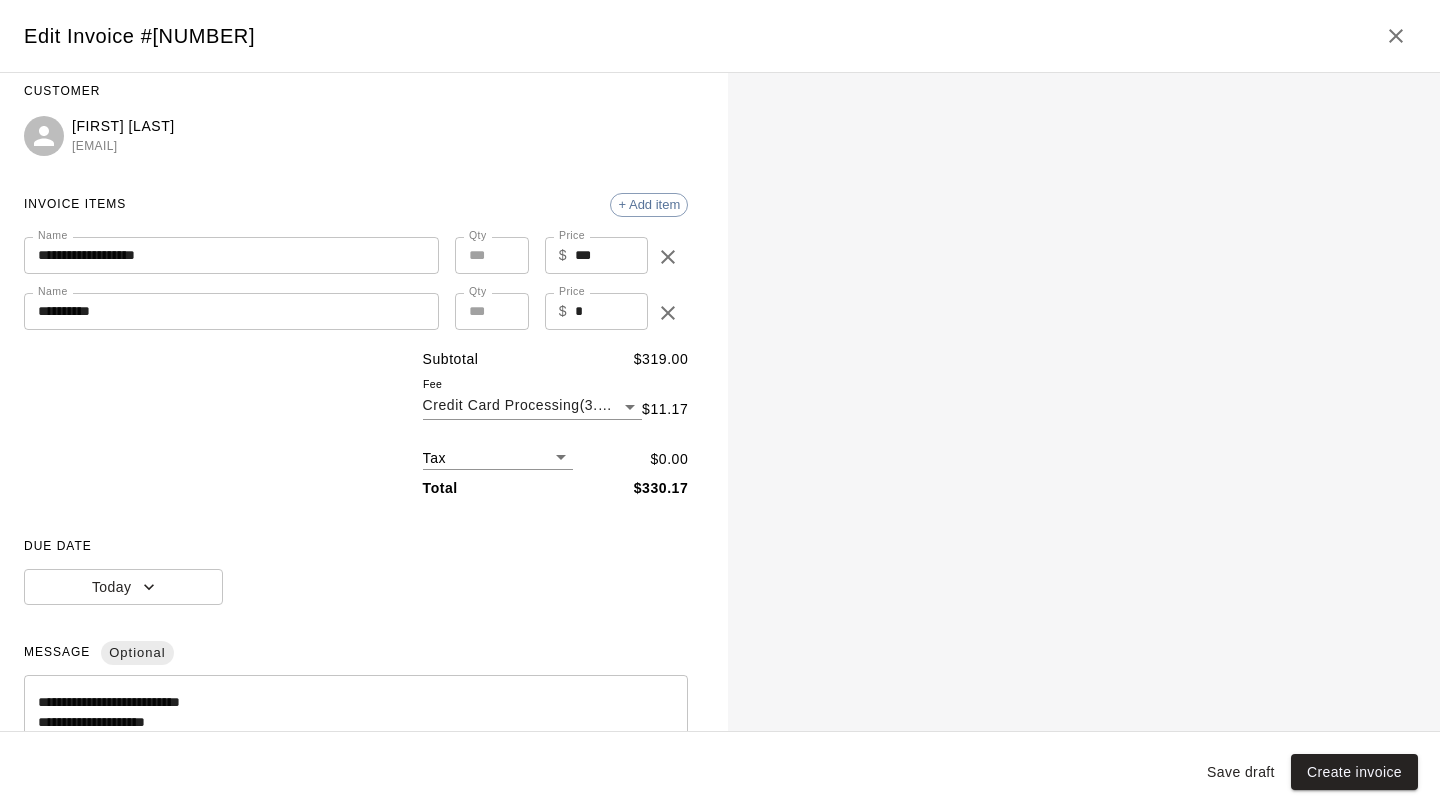 scroll, scrollTop: 230, scrollLeft: 0, axis: vertical 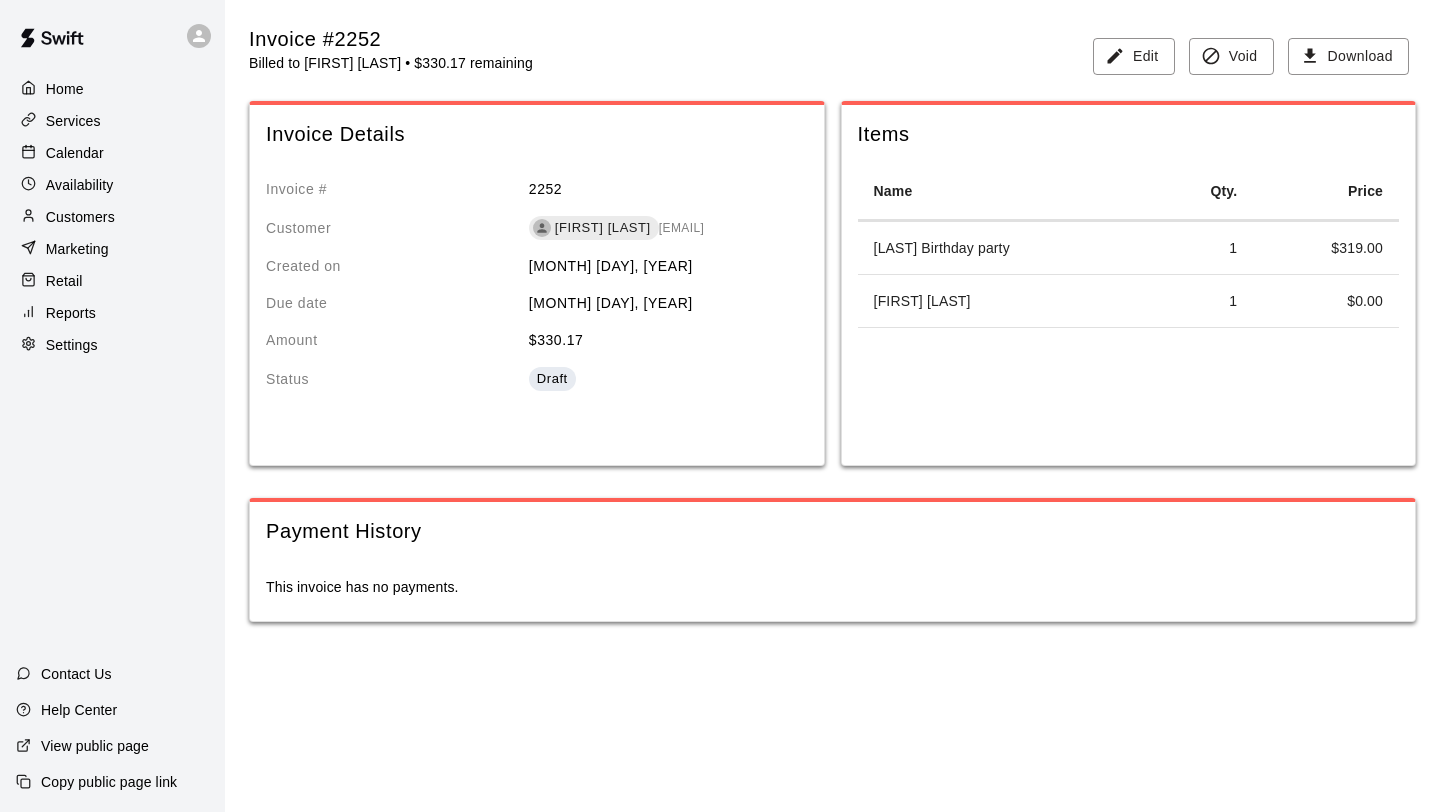 click on "Customers" at bounding box center (80, 217) 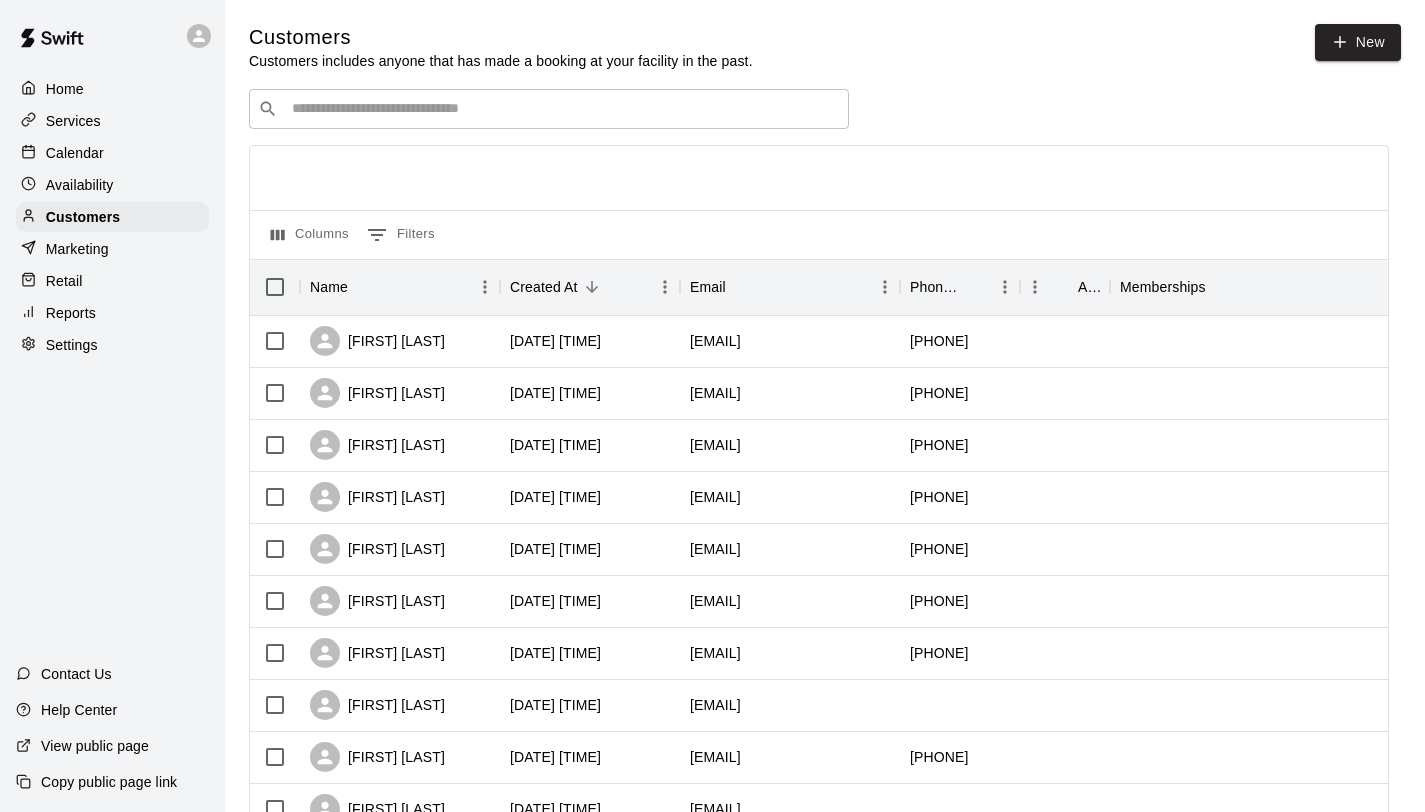 click at bounding box center (563, 109) 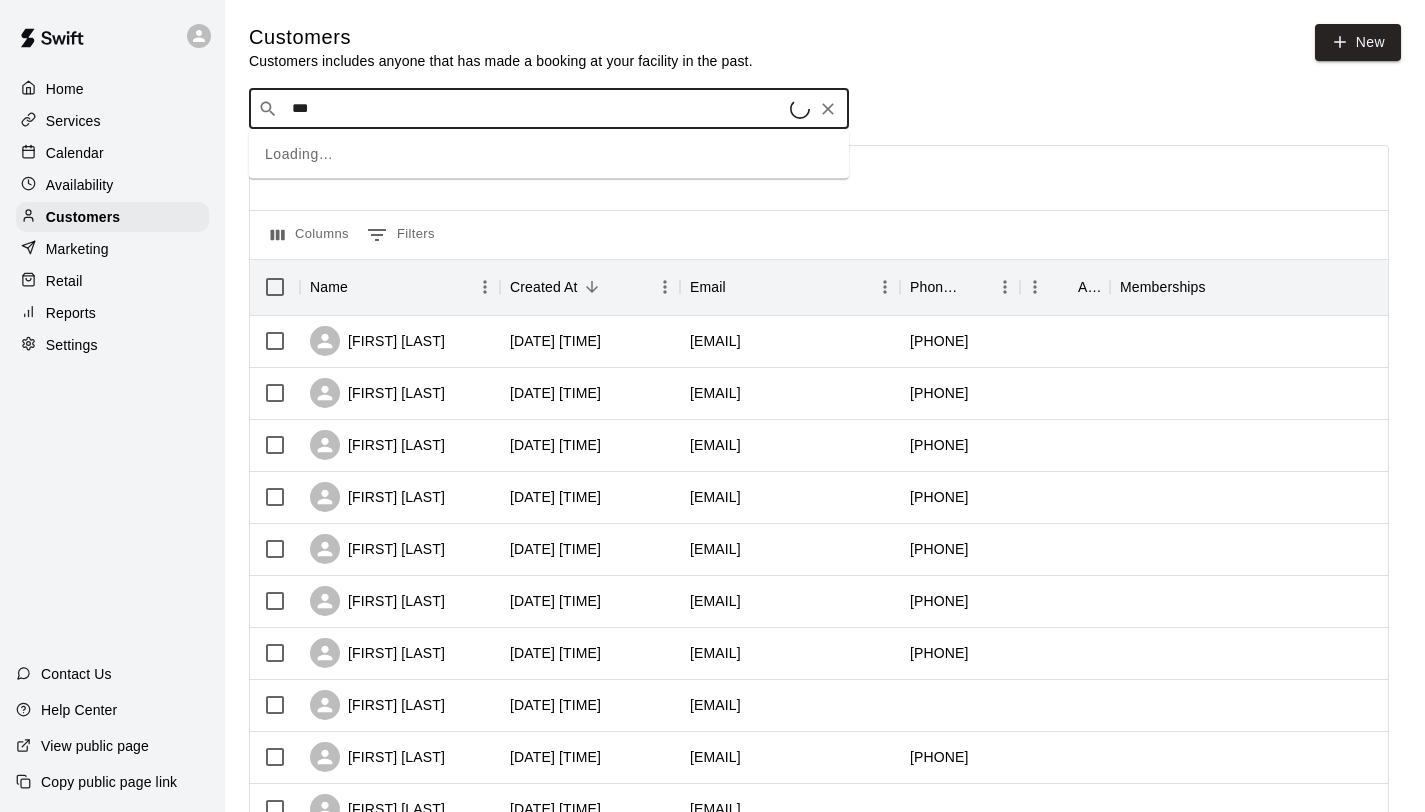 type on "****" 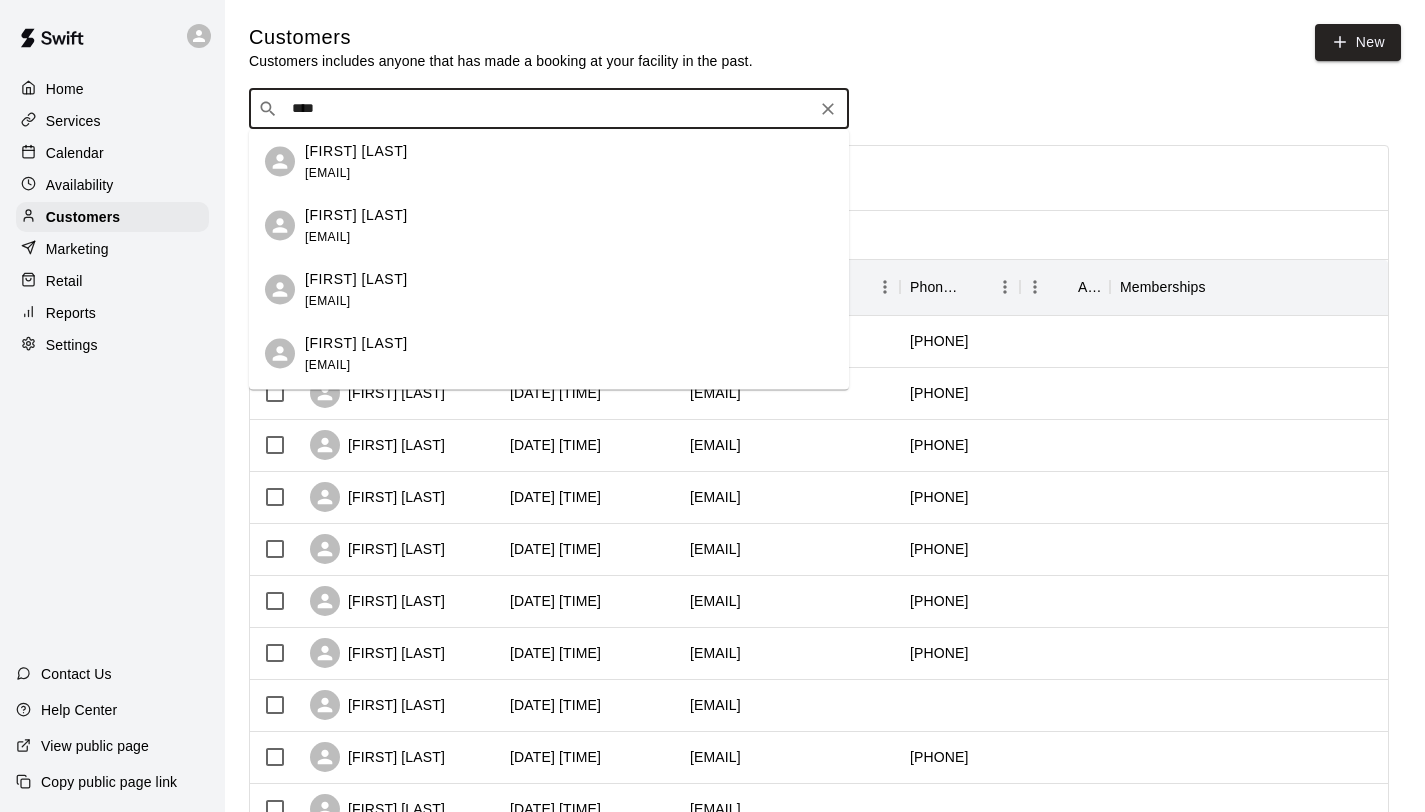click on "[FIRST] [MIDDLE] [LAST]" at bounding box center (356, 278) 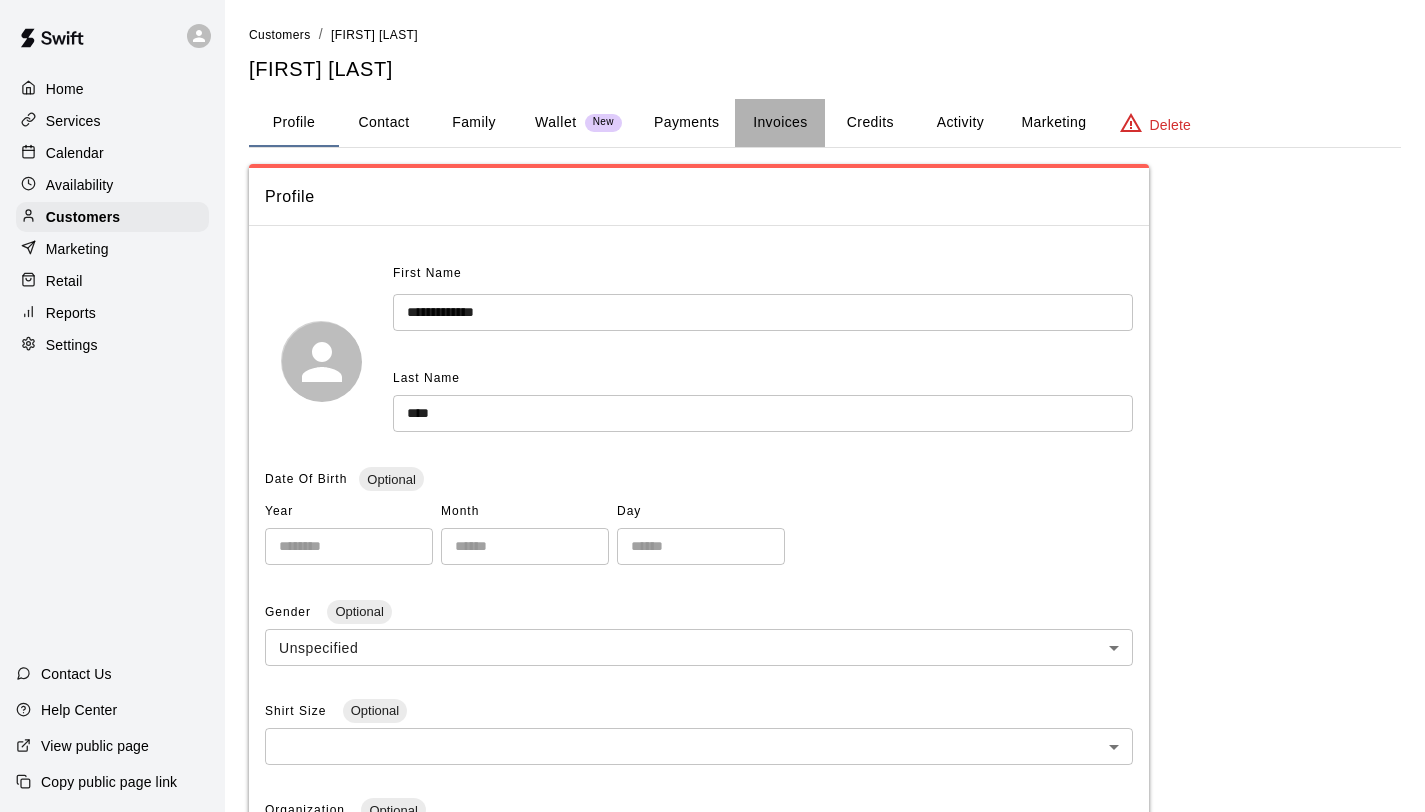 click on "Invoices" at bounding box center [780, 123] 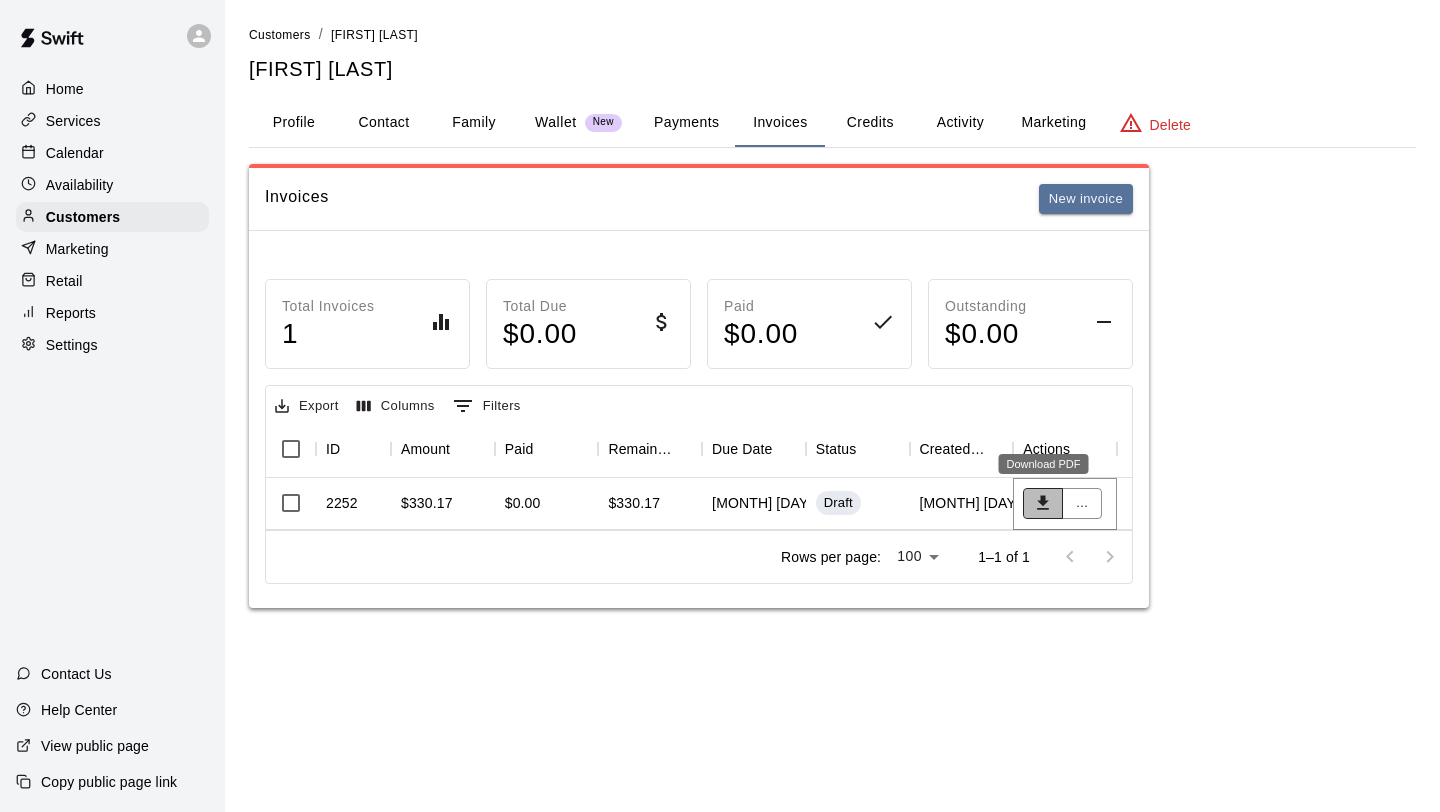 click 